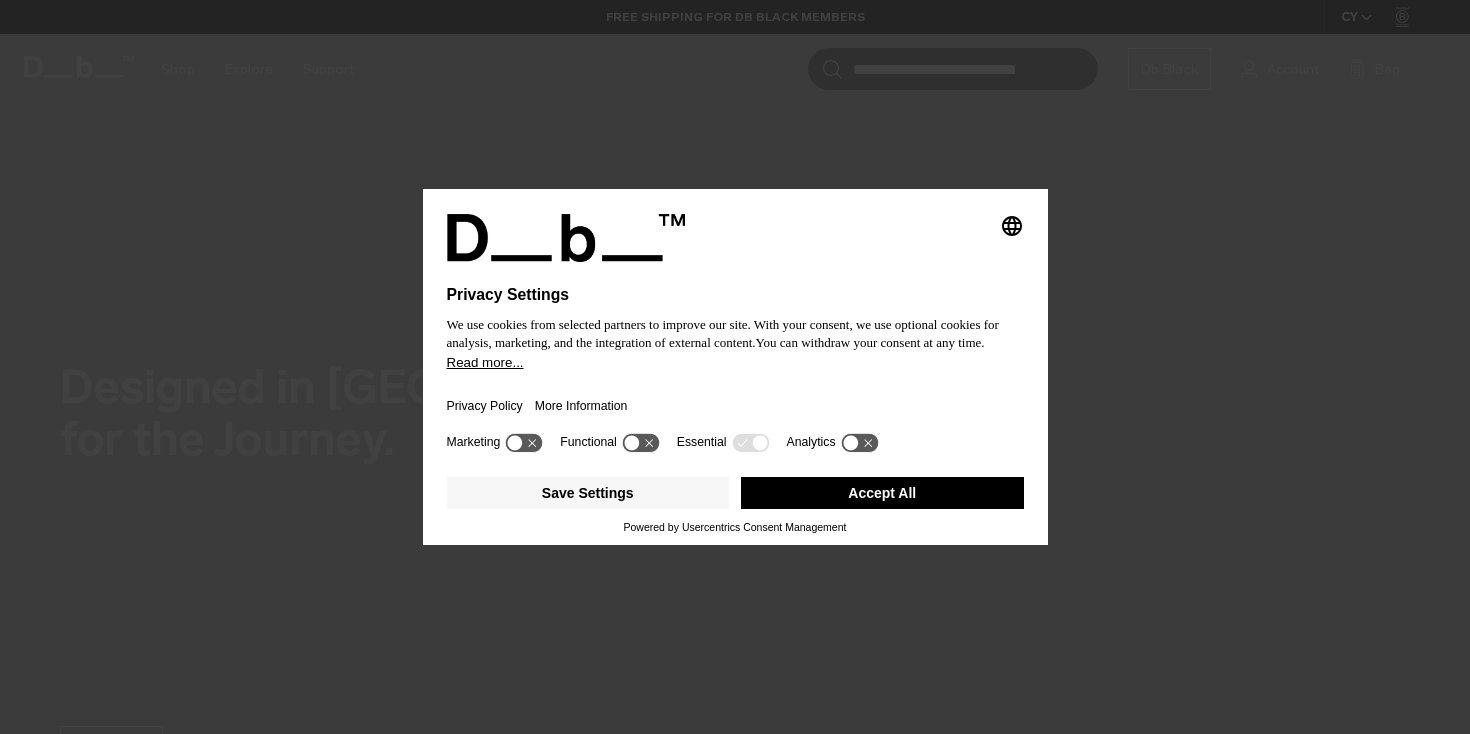 scroll, scrollTop: 0, scrollLeft: 0, axis: both 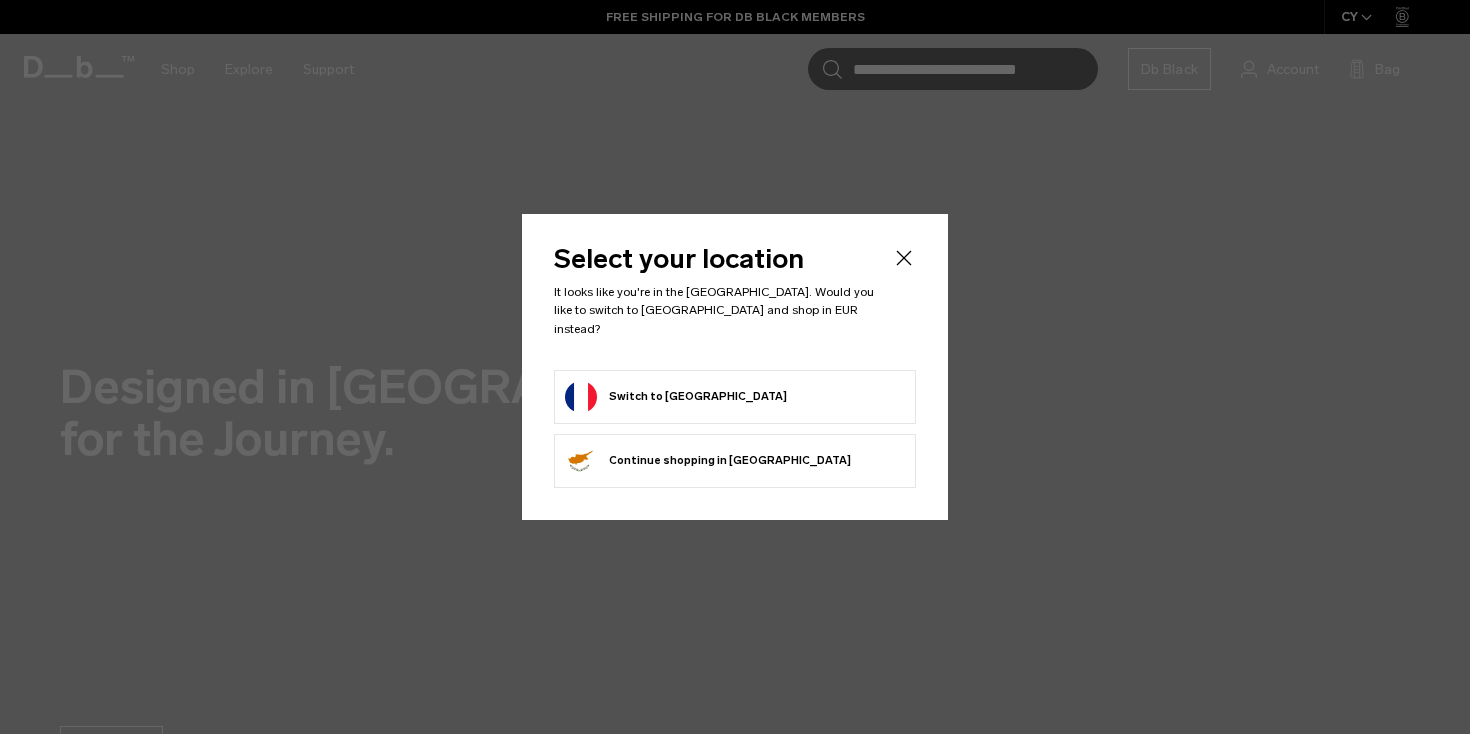 click on "Switch to France" at bounding box center [676, 397] 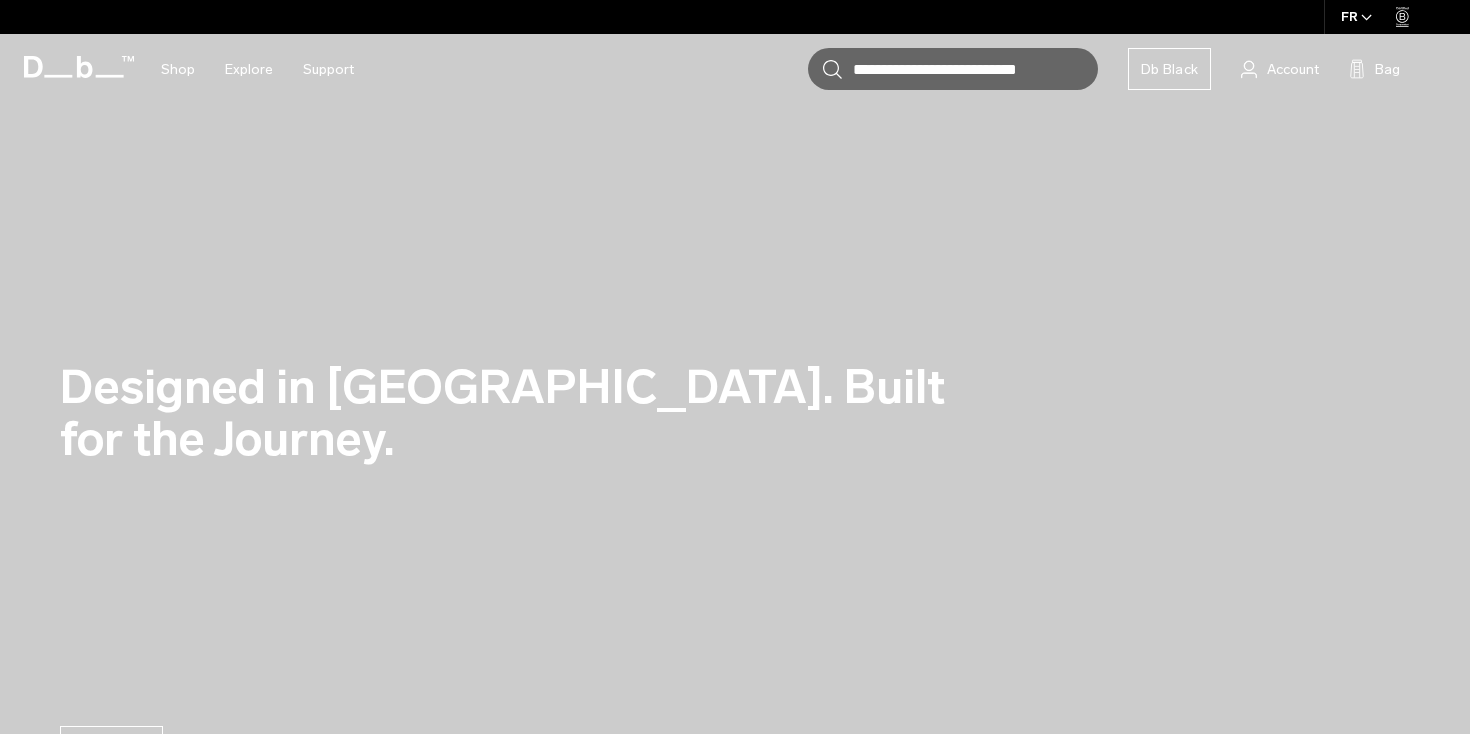 scroll, scrollTop: 0, scrollLeft: 0, axis: both 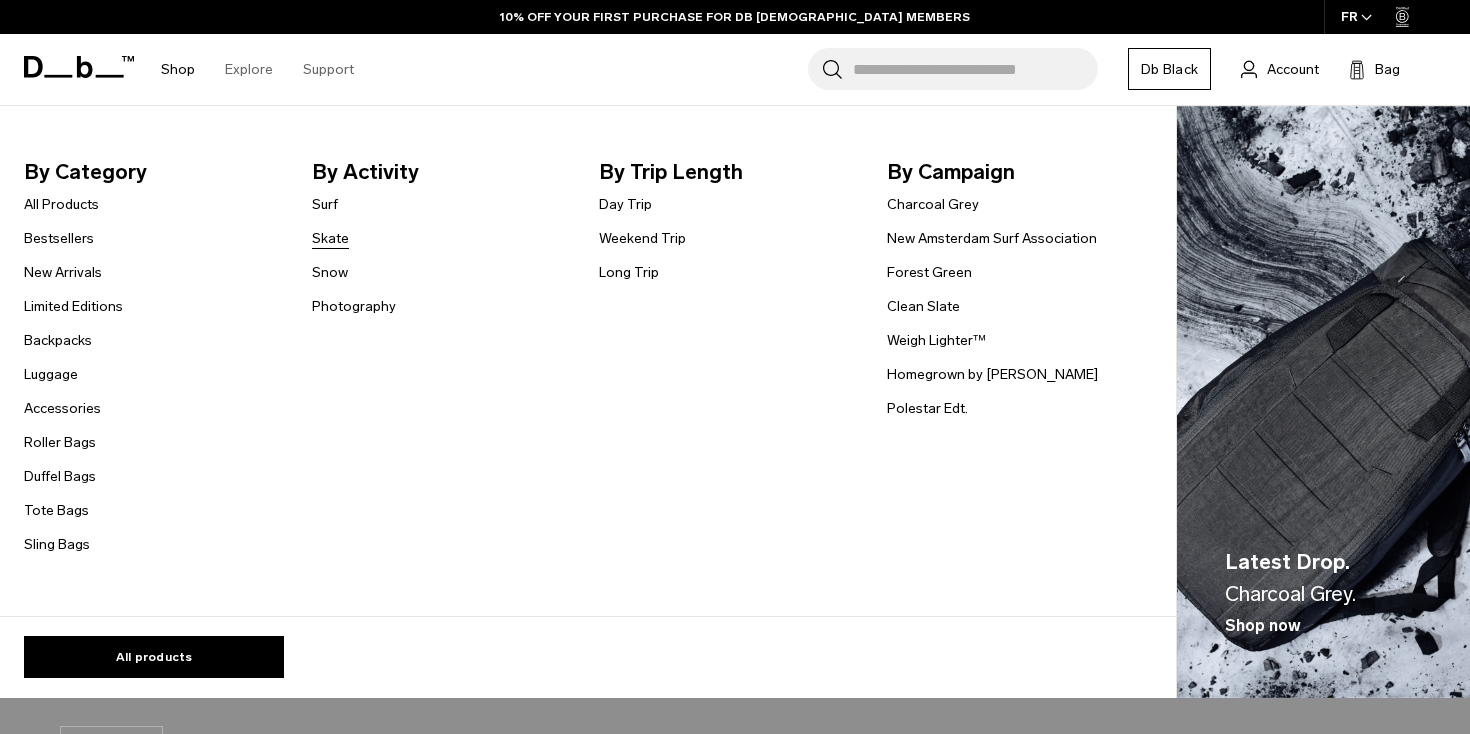 click on "Skate" at bounding box center (330, 238) 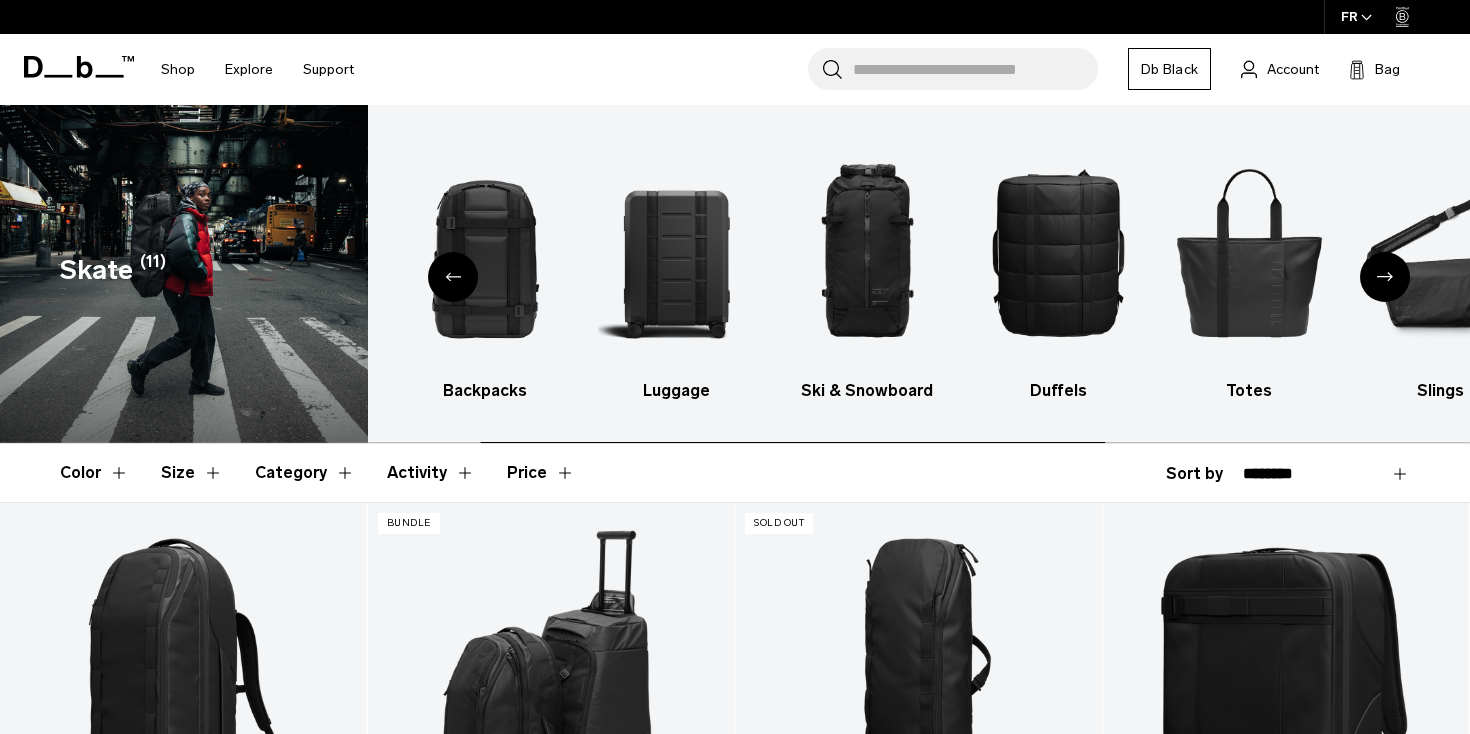 scroll, scrollTop: 0, scrollLeft: 0, axis: both 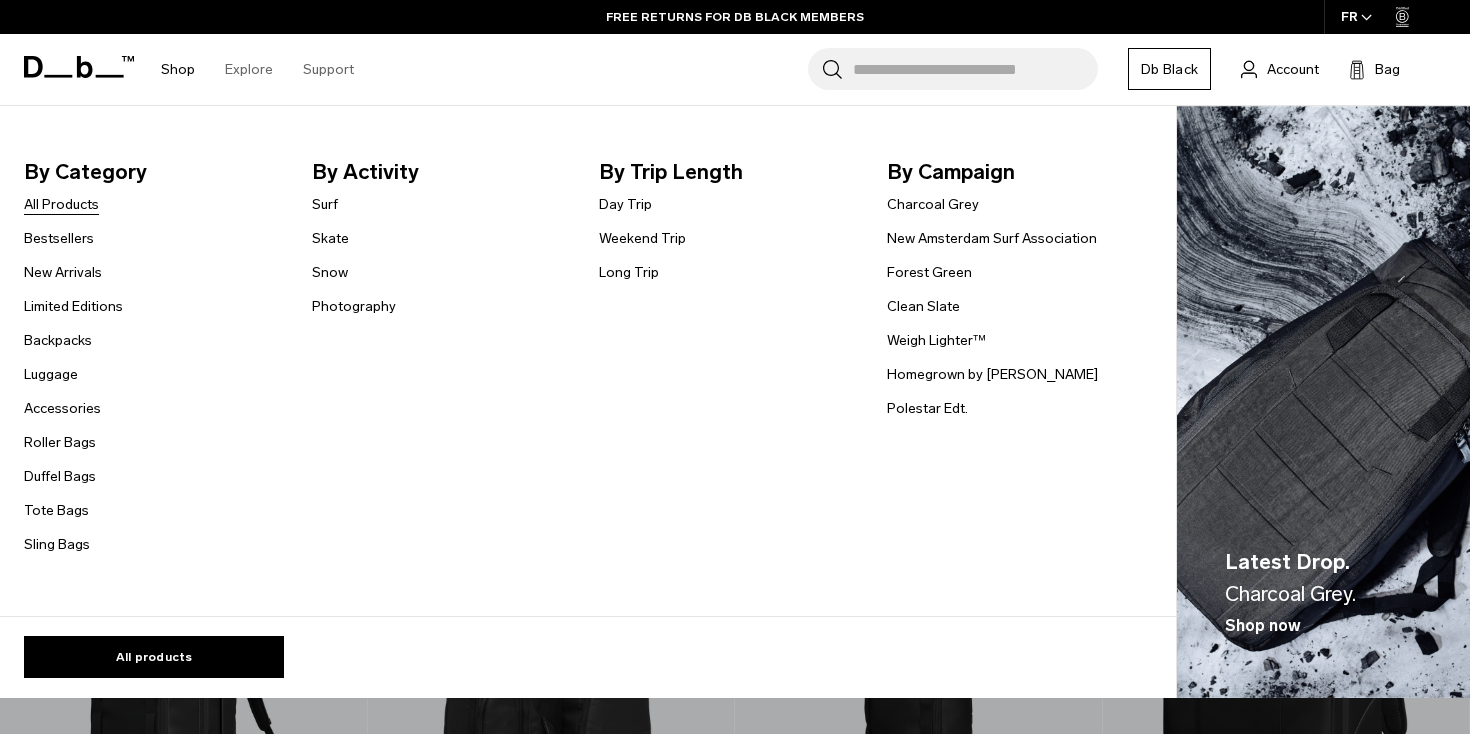 click on "All Products" at bounding box center [61, 204] 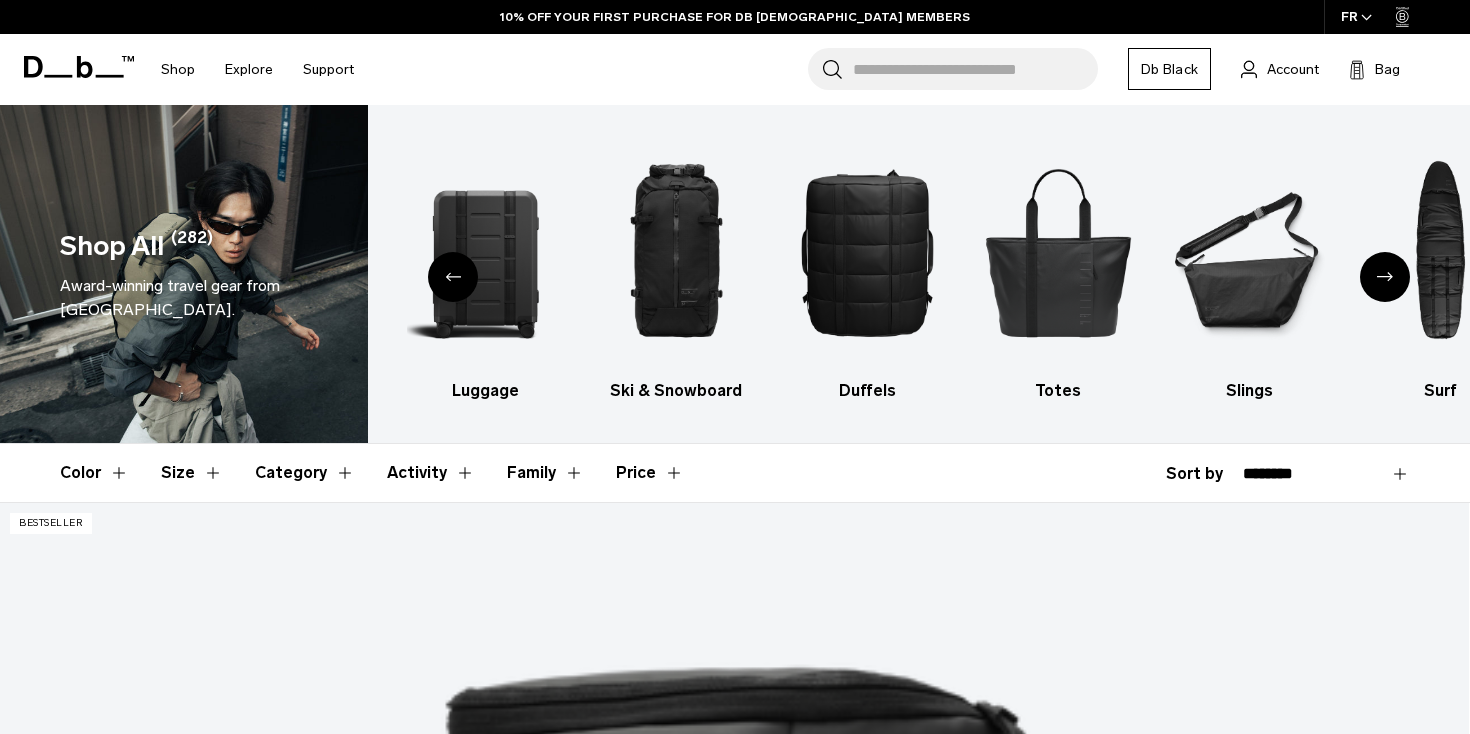 scroll, scrollTop: 0, scrollLeft: 0, axis: both 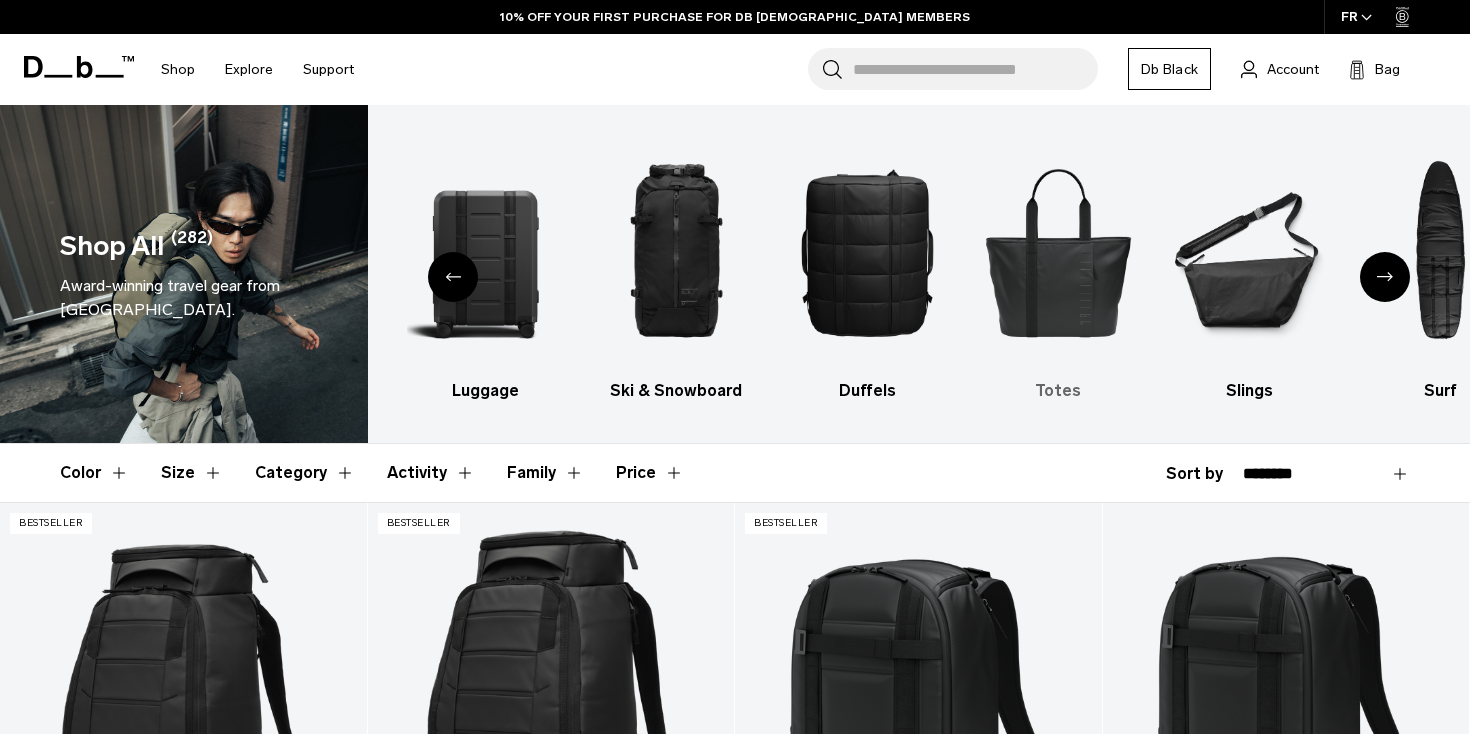 click at bounding box center [1058, 252] 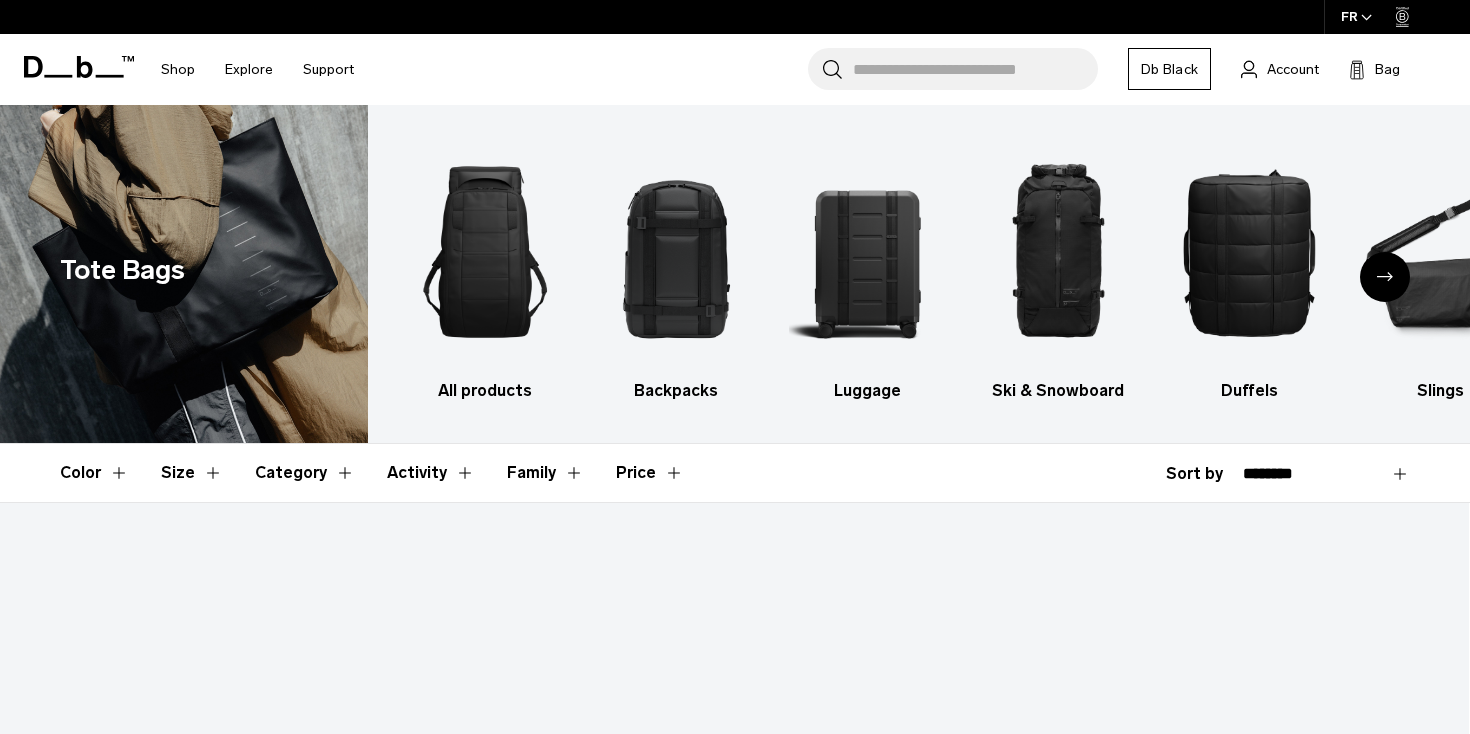 scroll, scrollTop: 220, scrollLeft: 0, axis: vertical 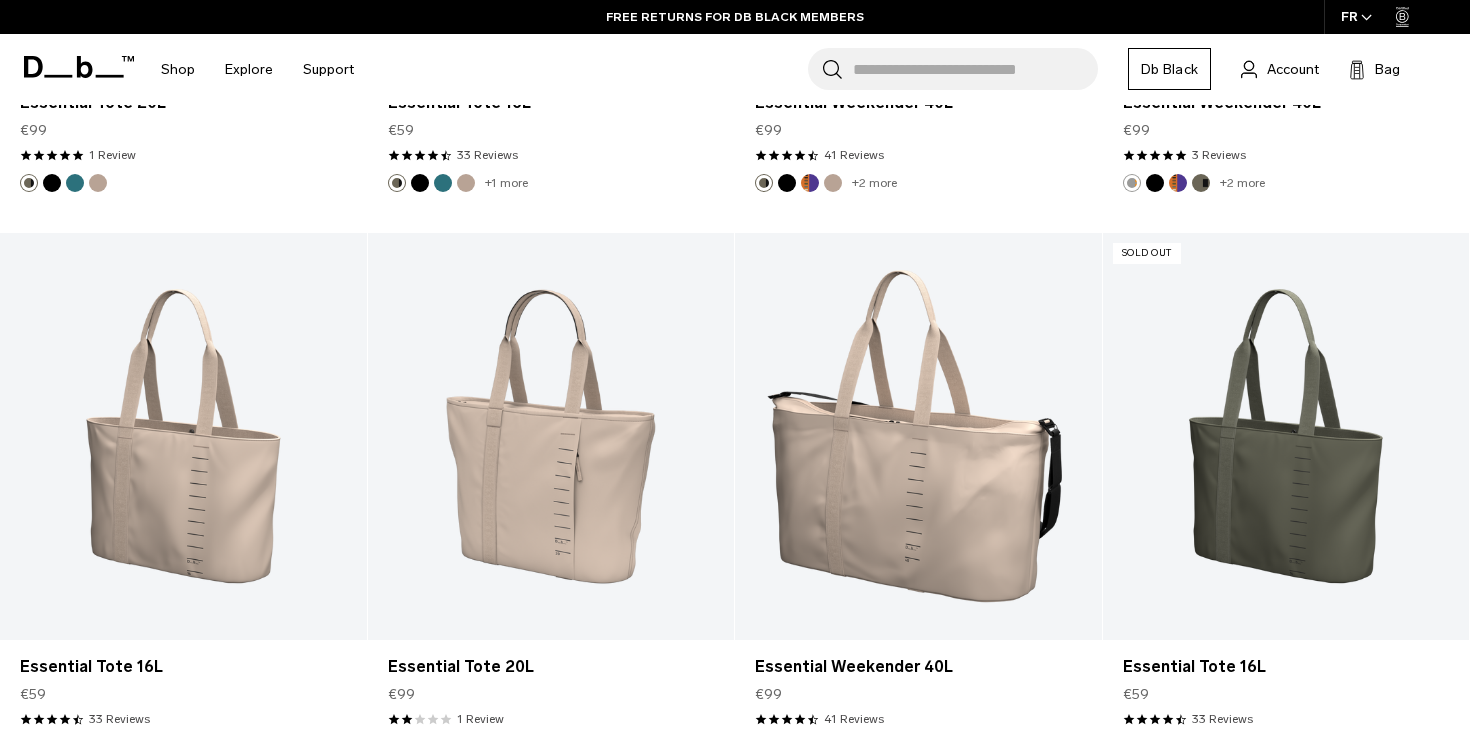 click on "FREE RETURNS FOR DB BLACK MEMBERS" at bounding box center [735, 17] 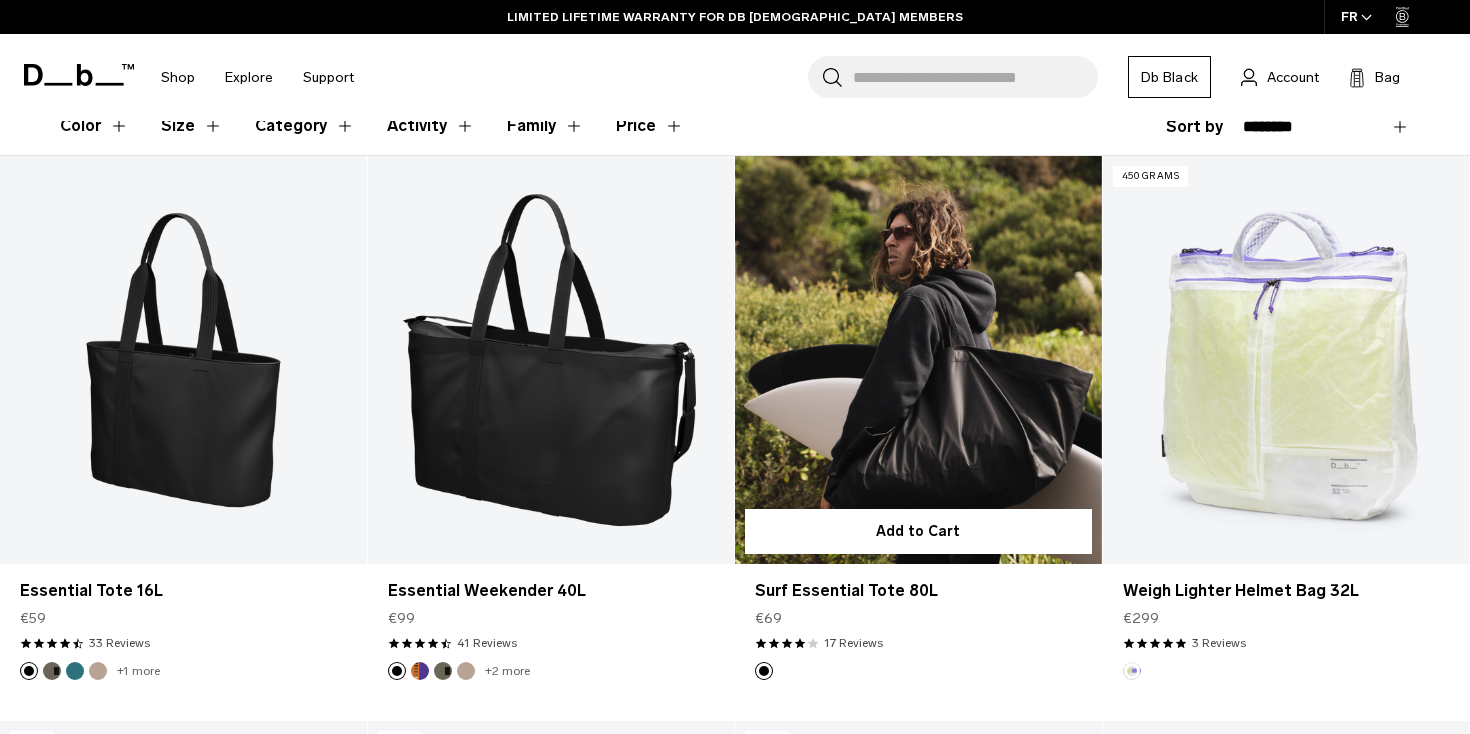 scroll, scrollTop: 349, scrollLeft: 0, axis: vertical 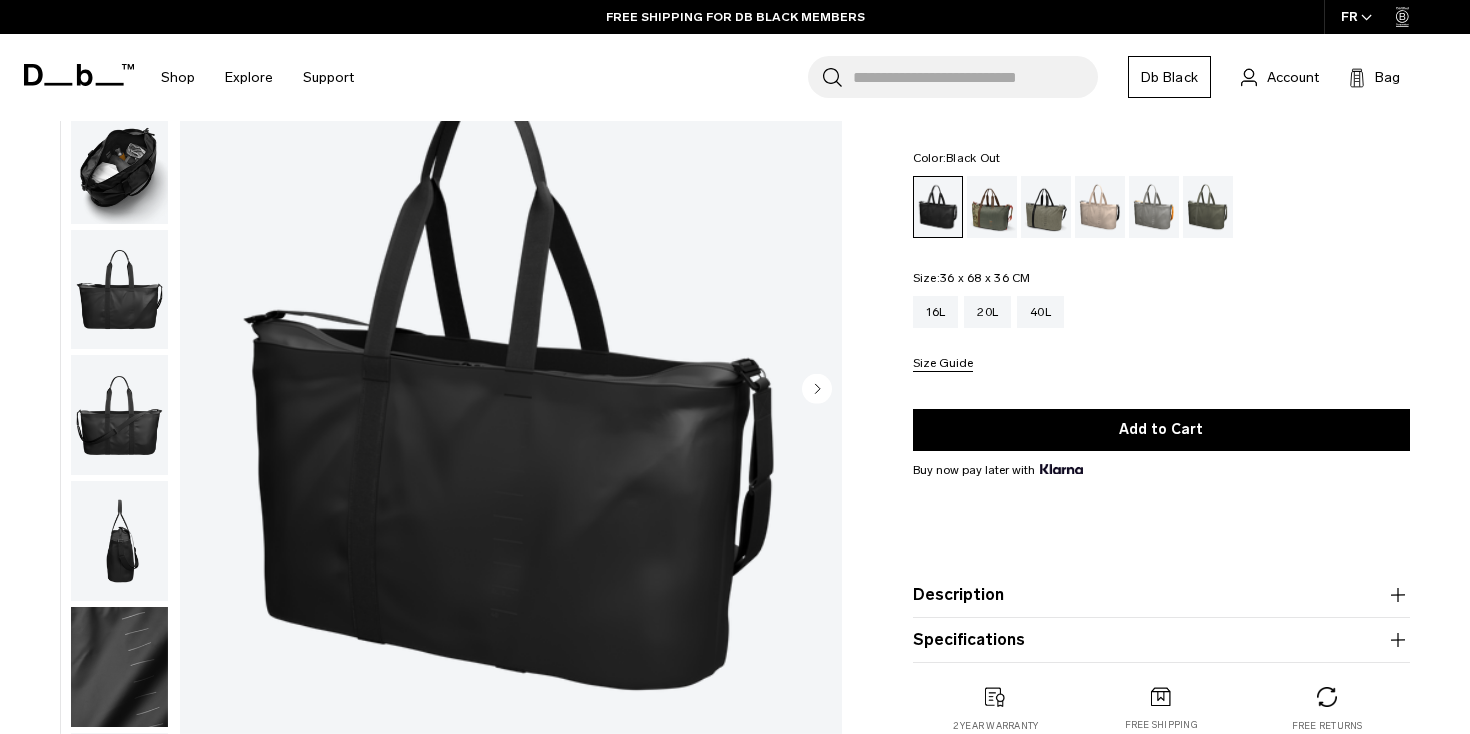 click at bounding box center [119, 290] 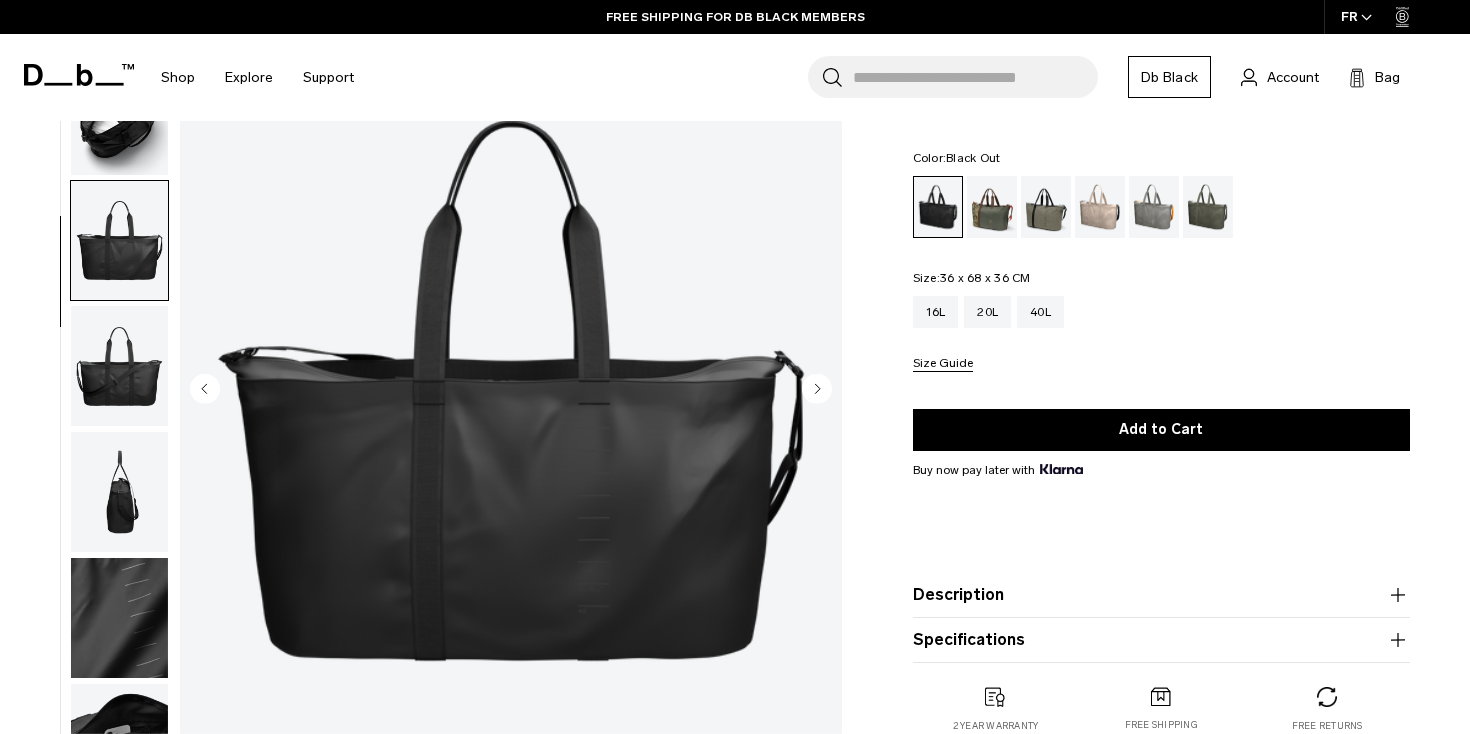 click at bounding box center [119, 366] 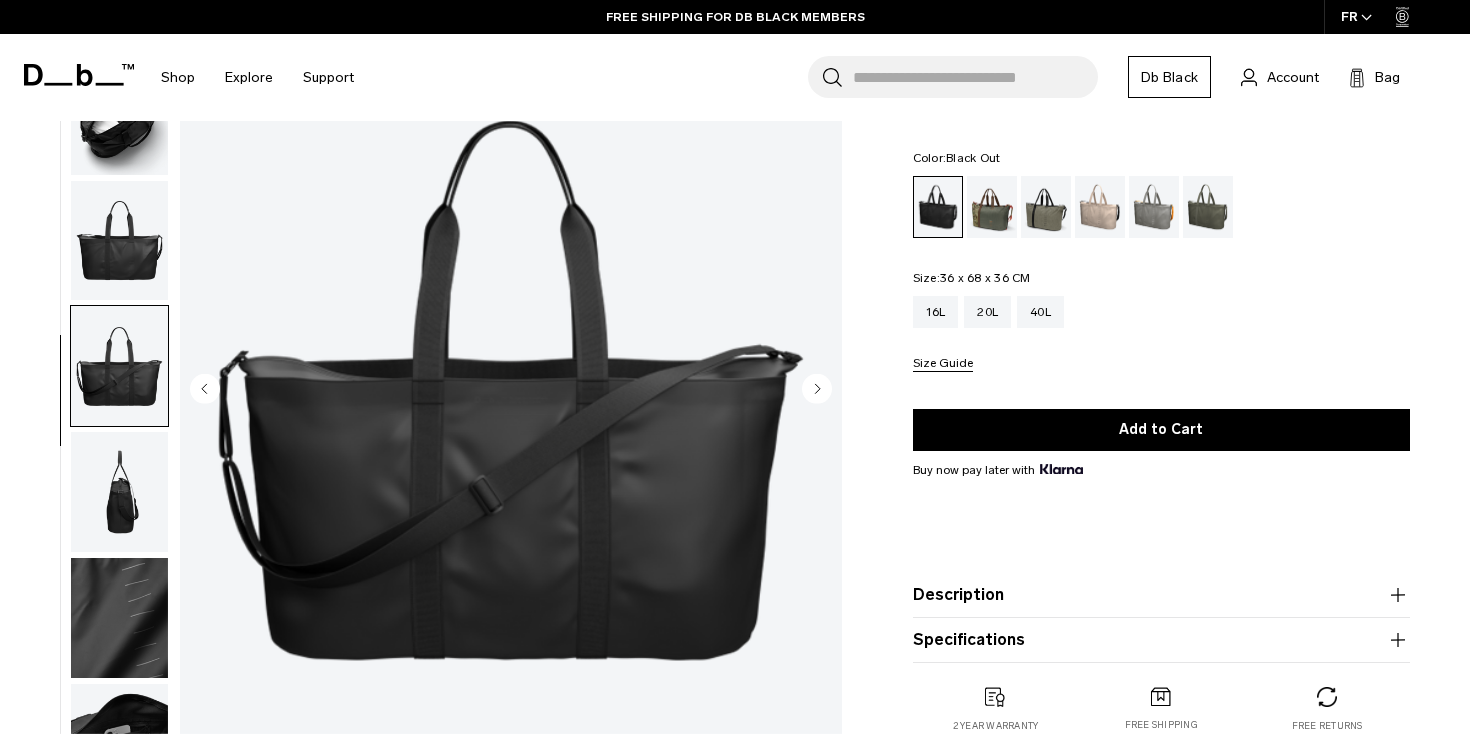 click at bounding box center [119, 492] 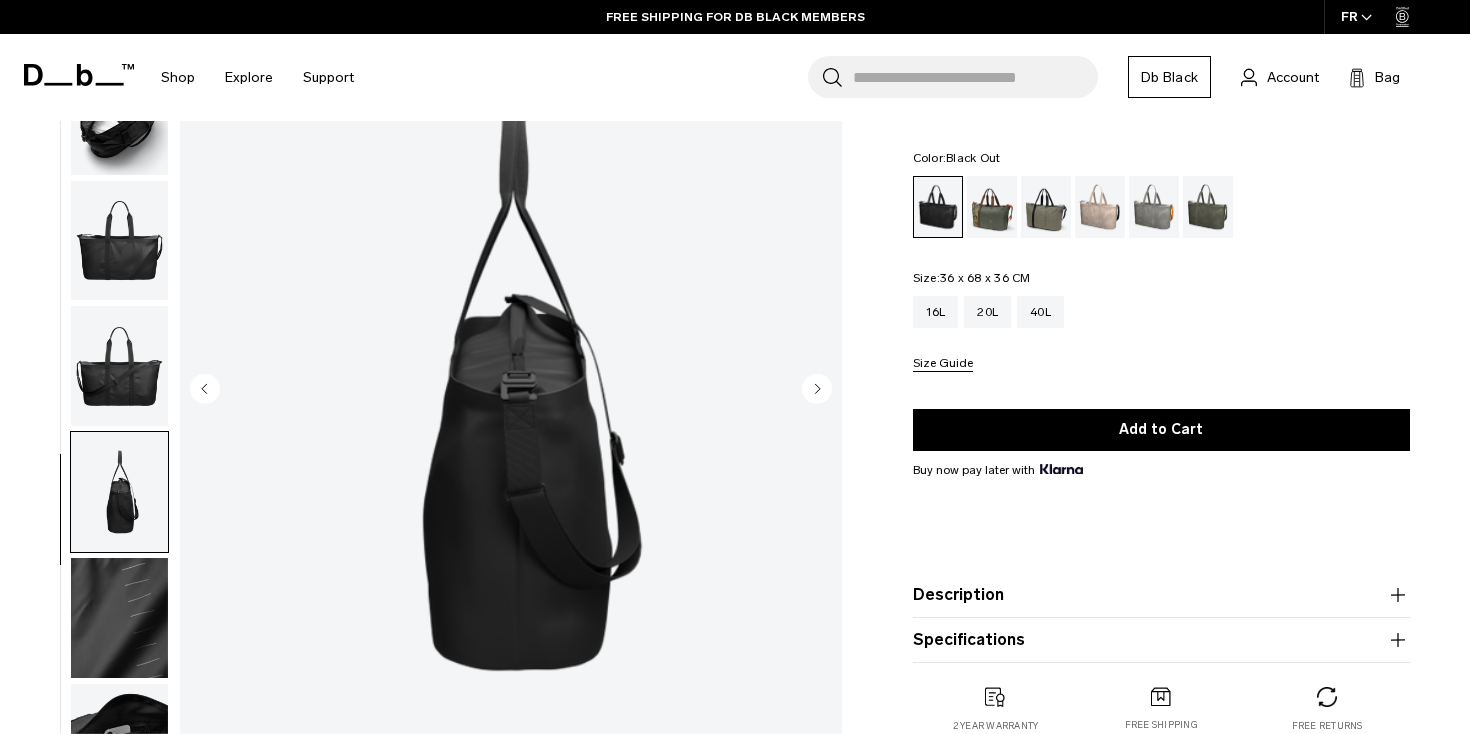 click at bounding box center [119, 618] 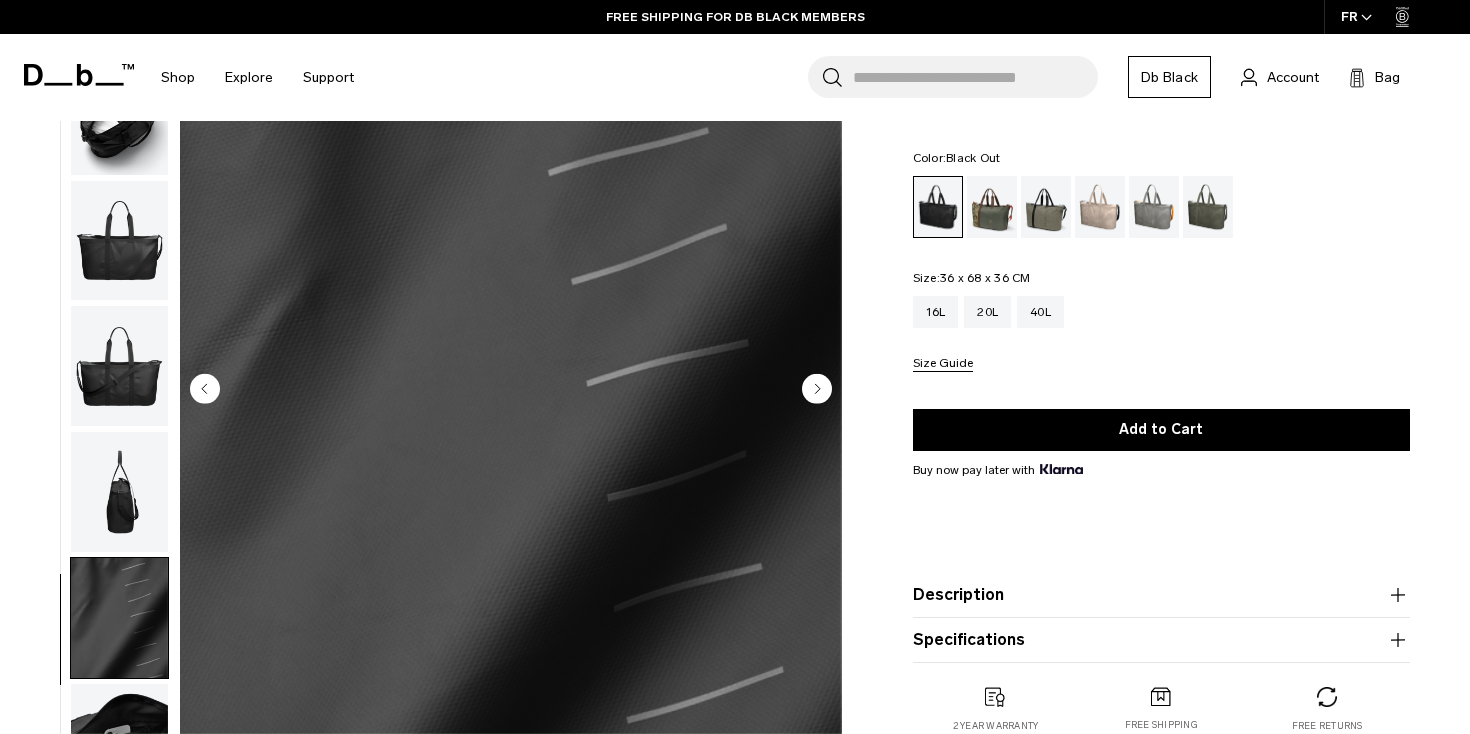 click at bounding box center [119, 618] 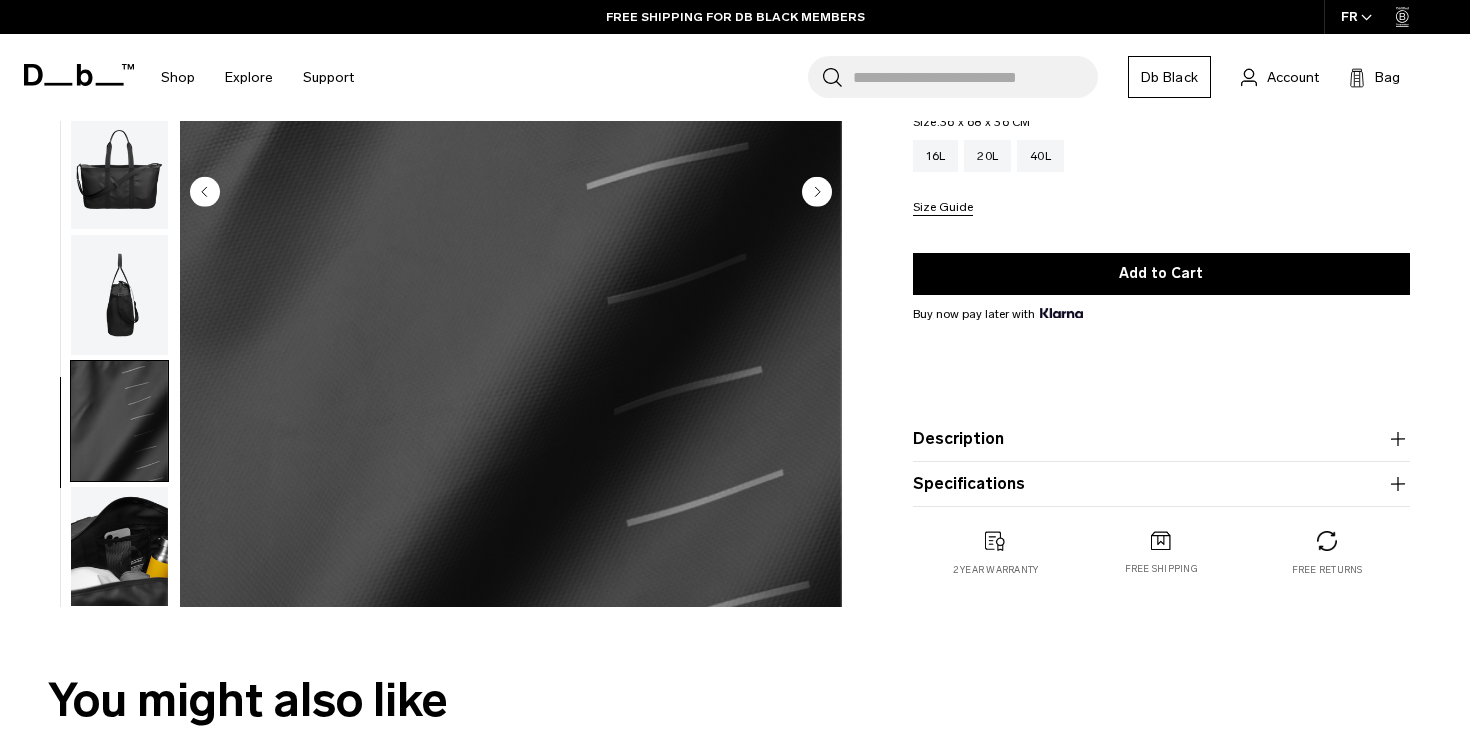 scroll, scrollTop: 356, scrollLeft: 0, axis: vertical 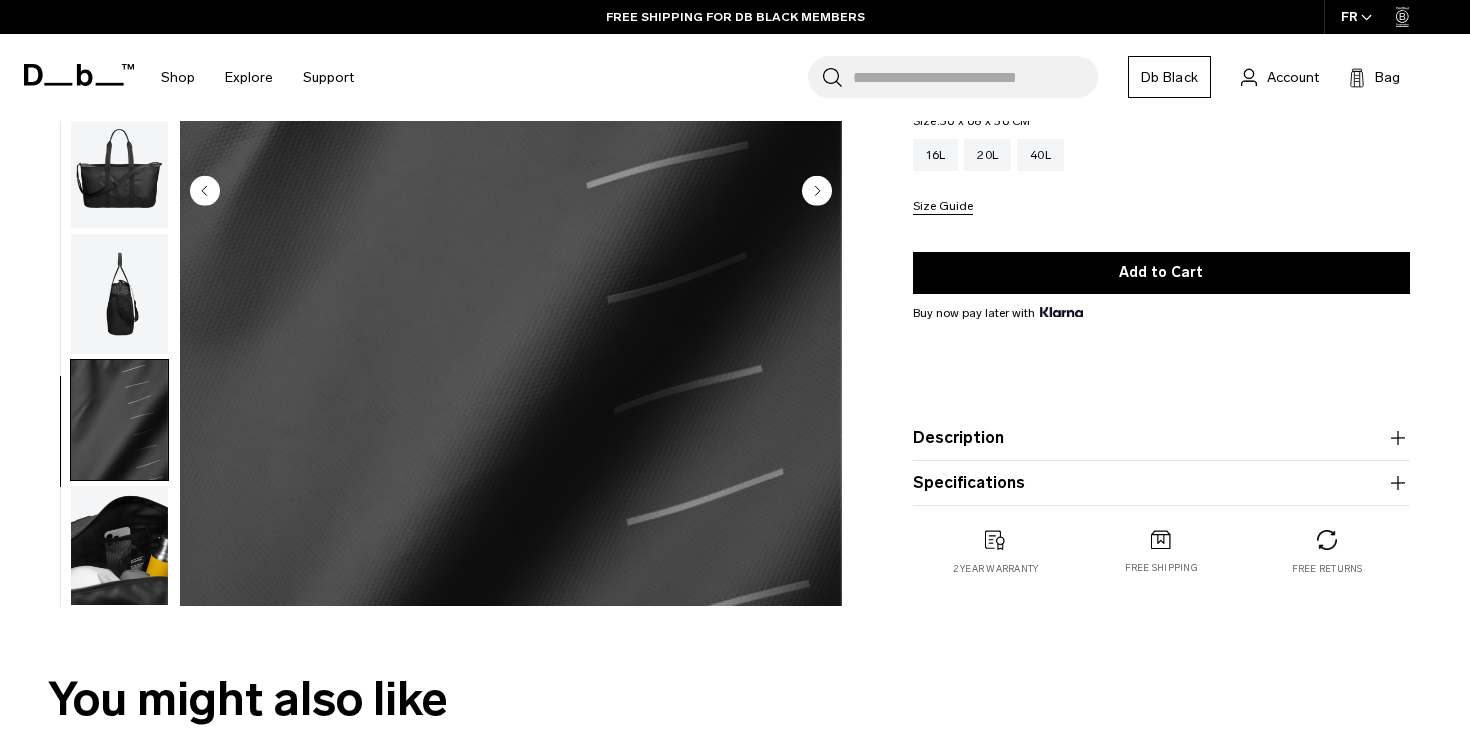 click at bounding box center [119, 546] 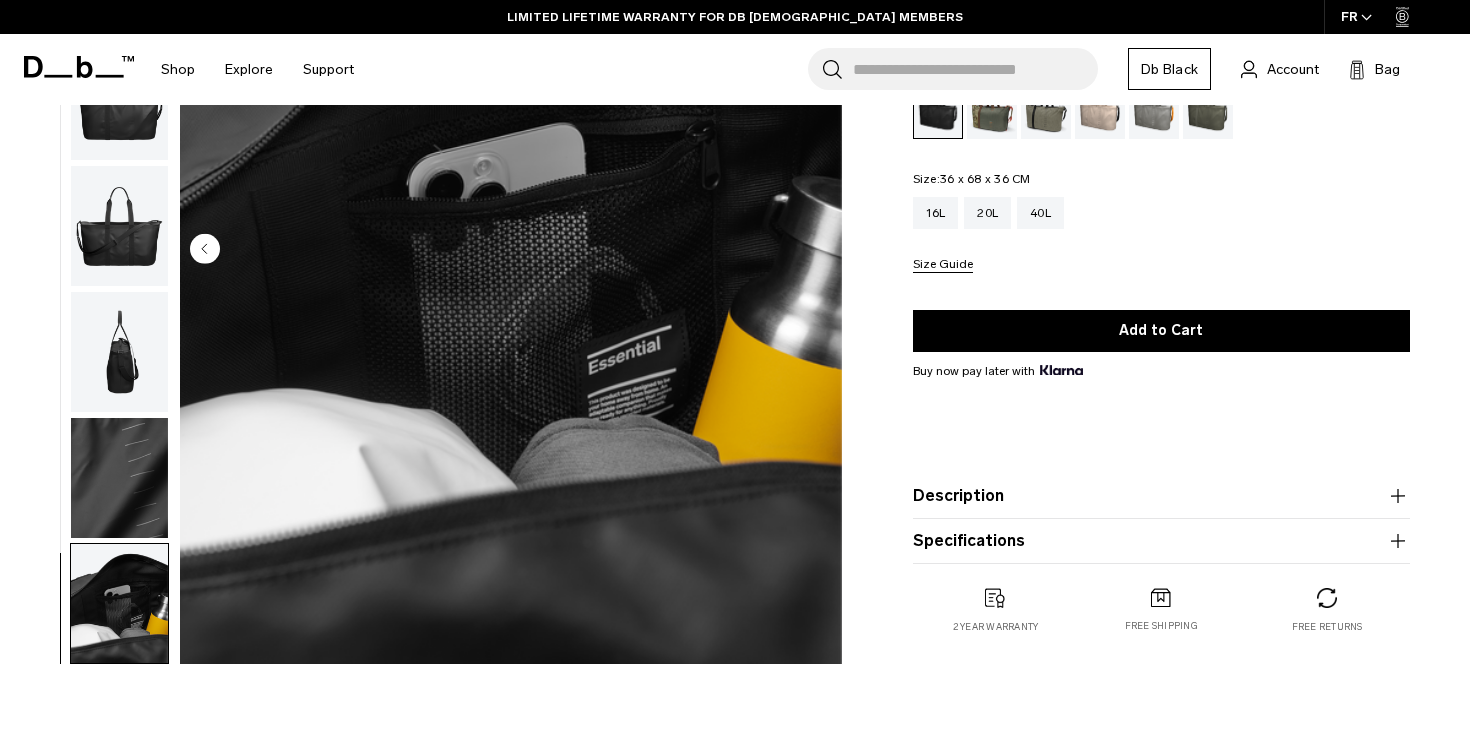 scroll, scrollTop: 144, scrollLeft: 0, axis: vertical 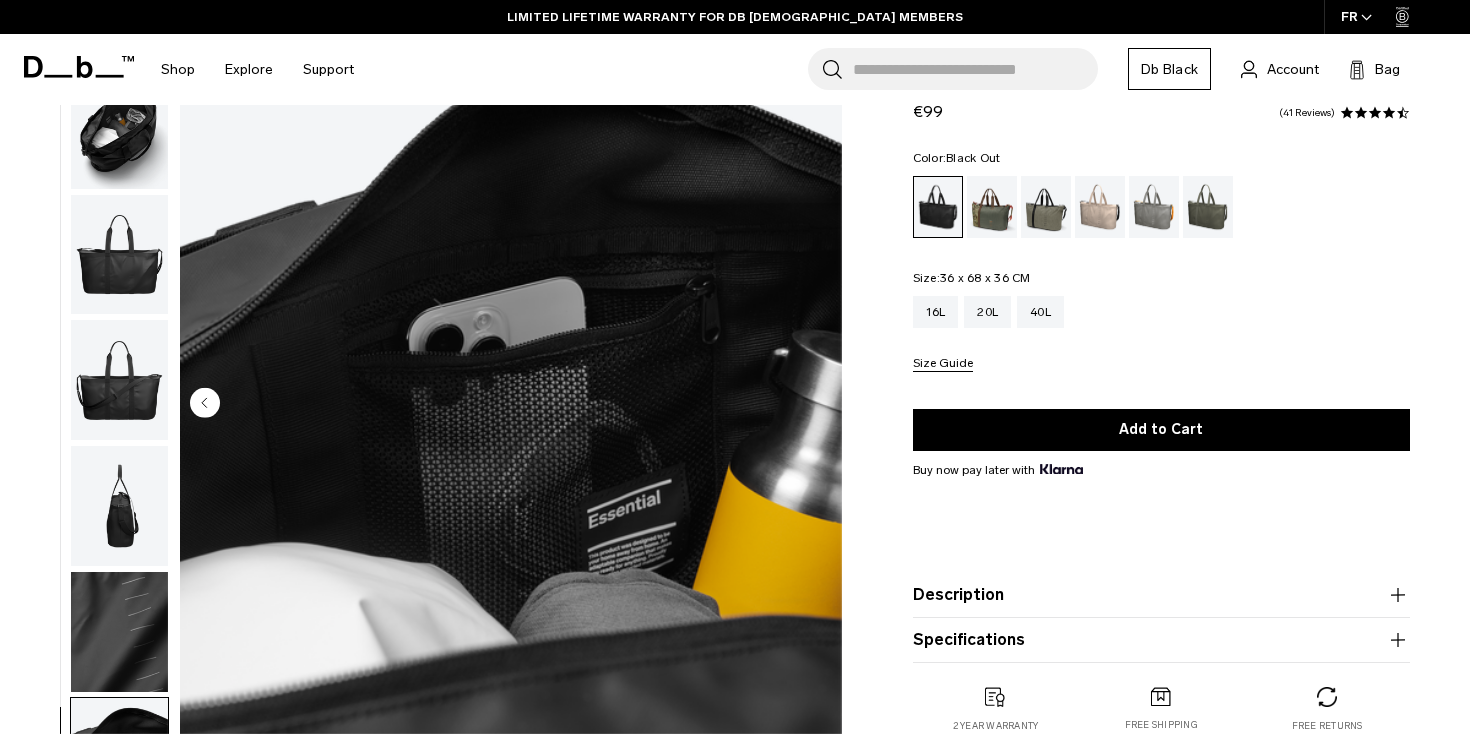 click at bounding box center [119, 506] 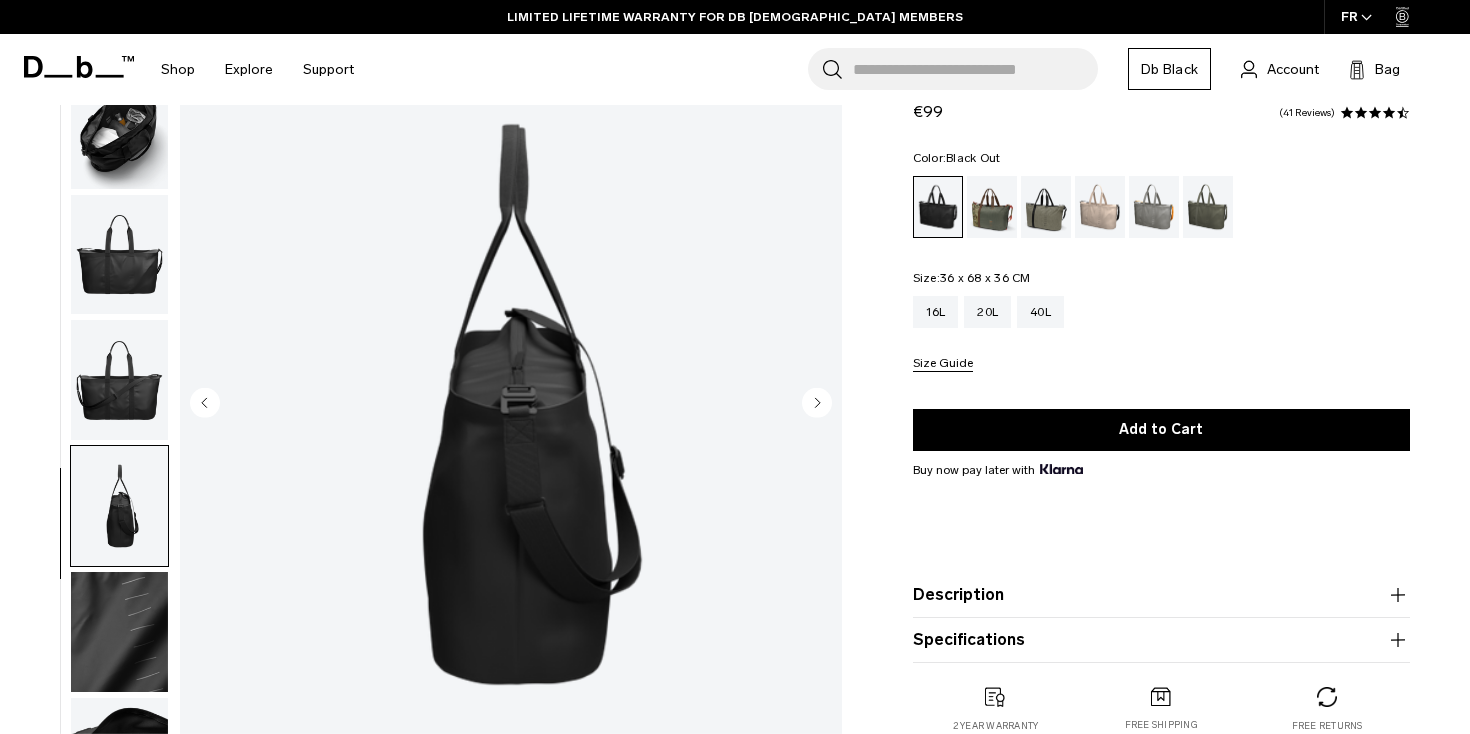 click at bounding box center (119, 380) 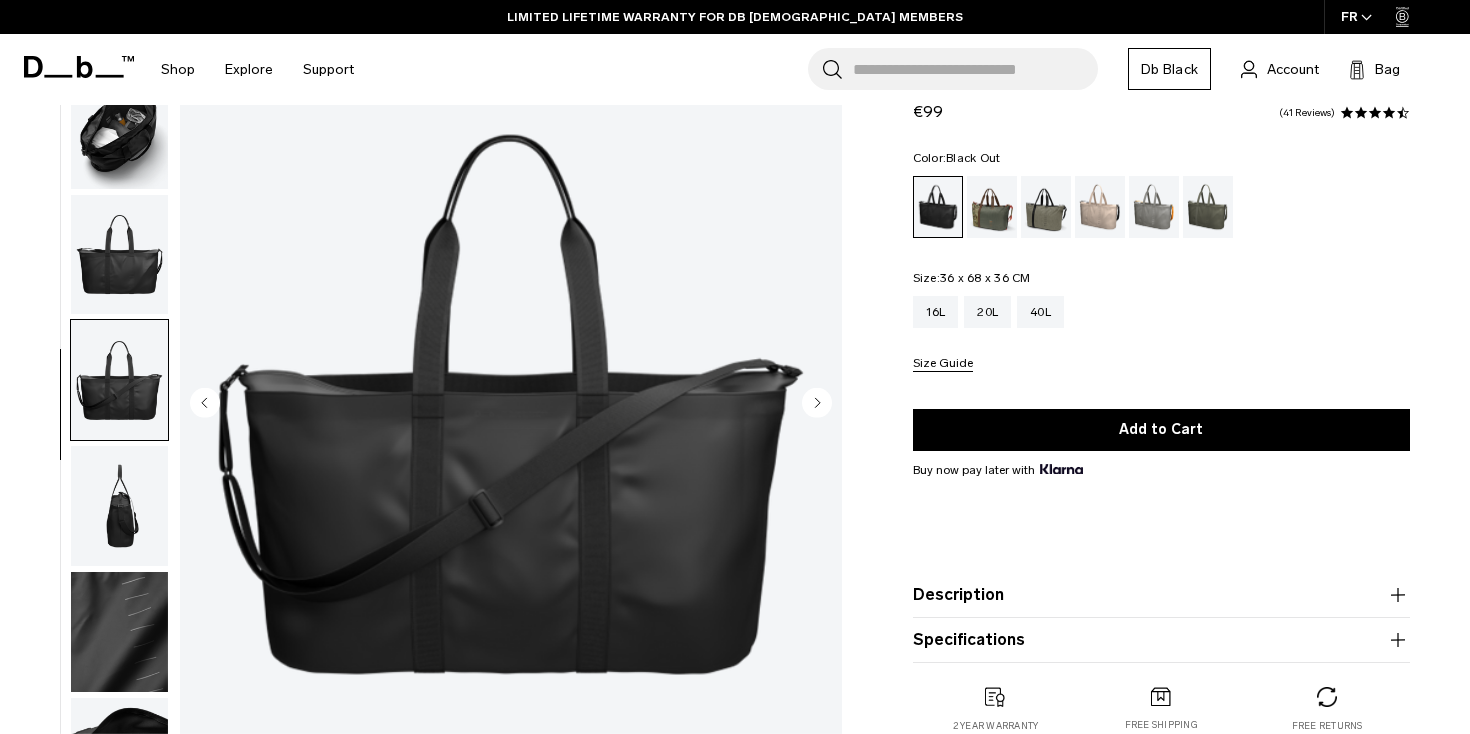 click at bounding box center (119, 255) 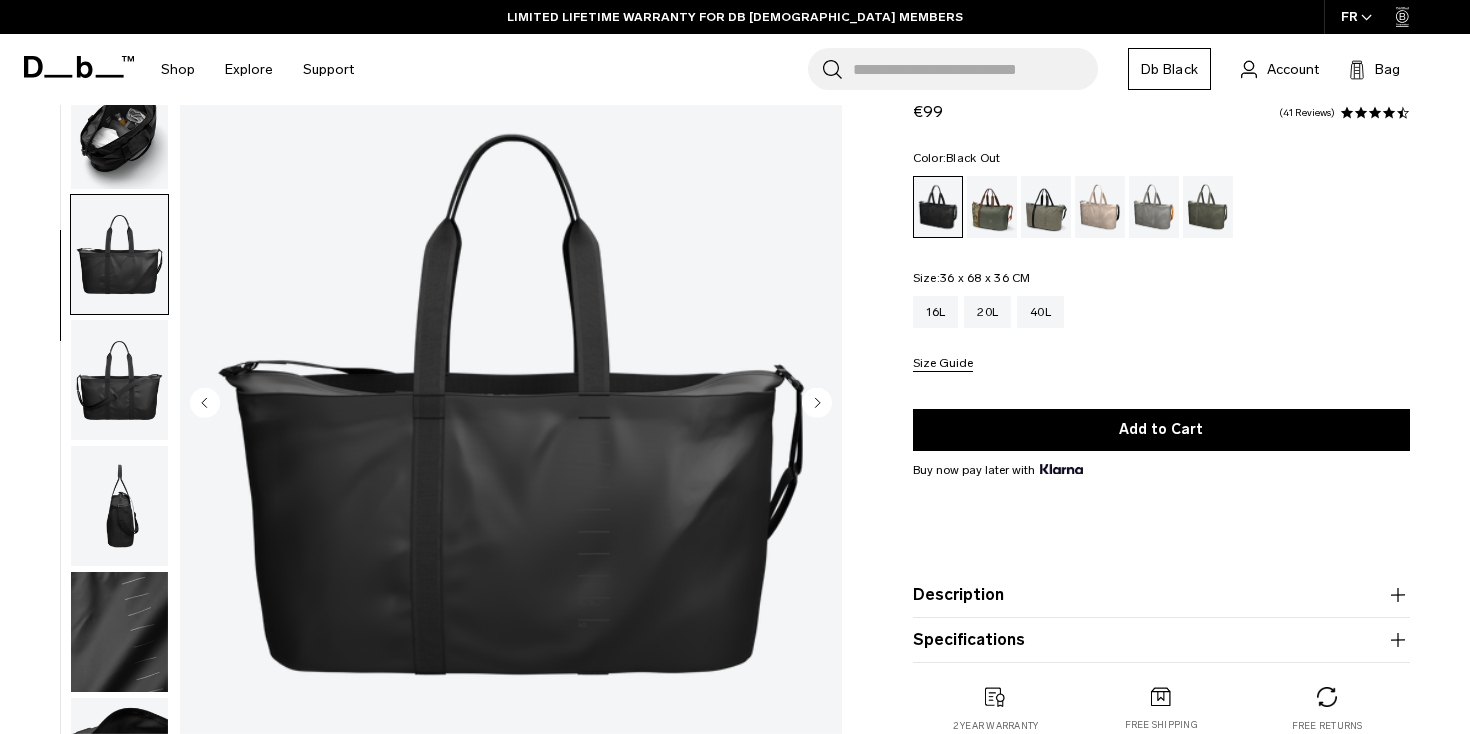 click at bounding box center [119, 380] 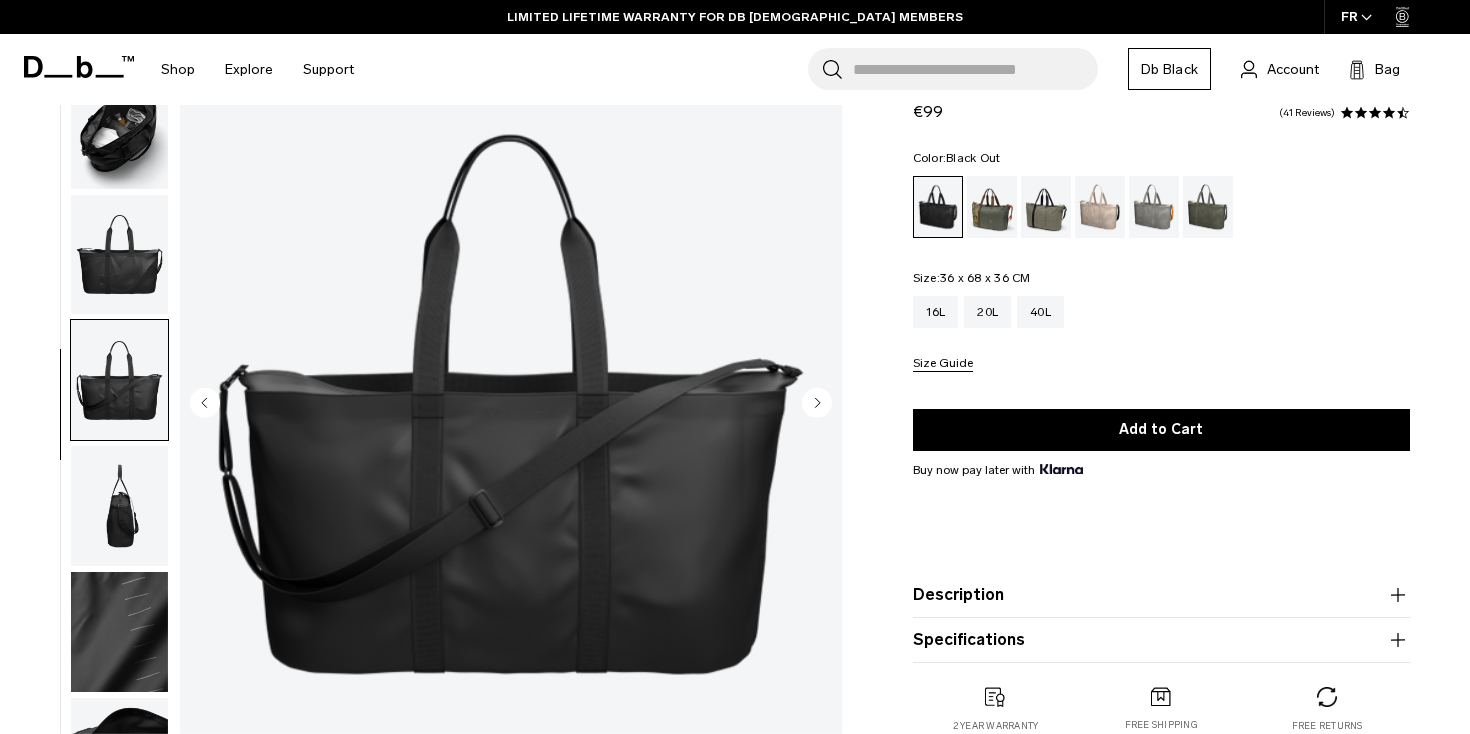 click at bounding box center [119, 506] 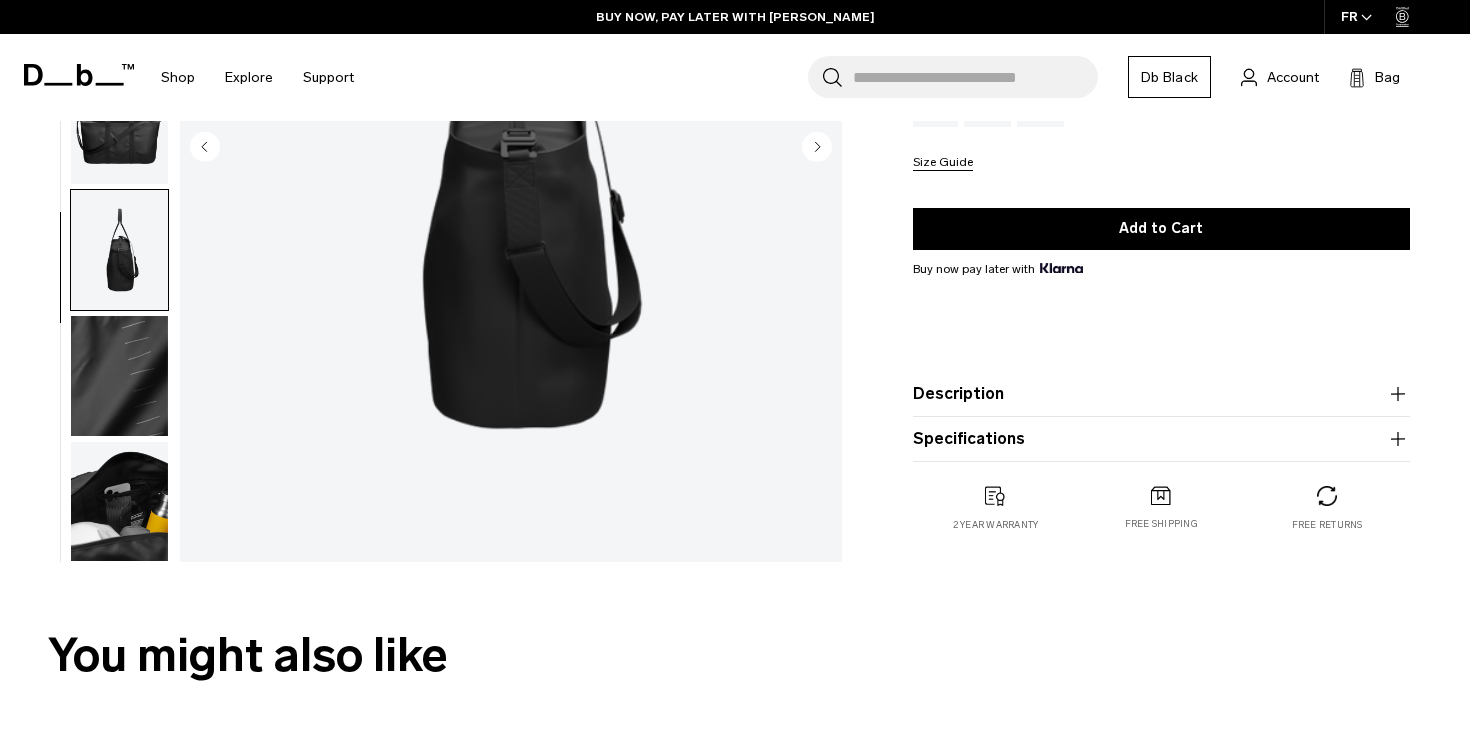 scroll, scrollTop: 401, scrollLeft: 0, axis: vertical 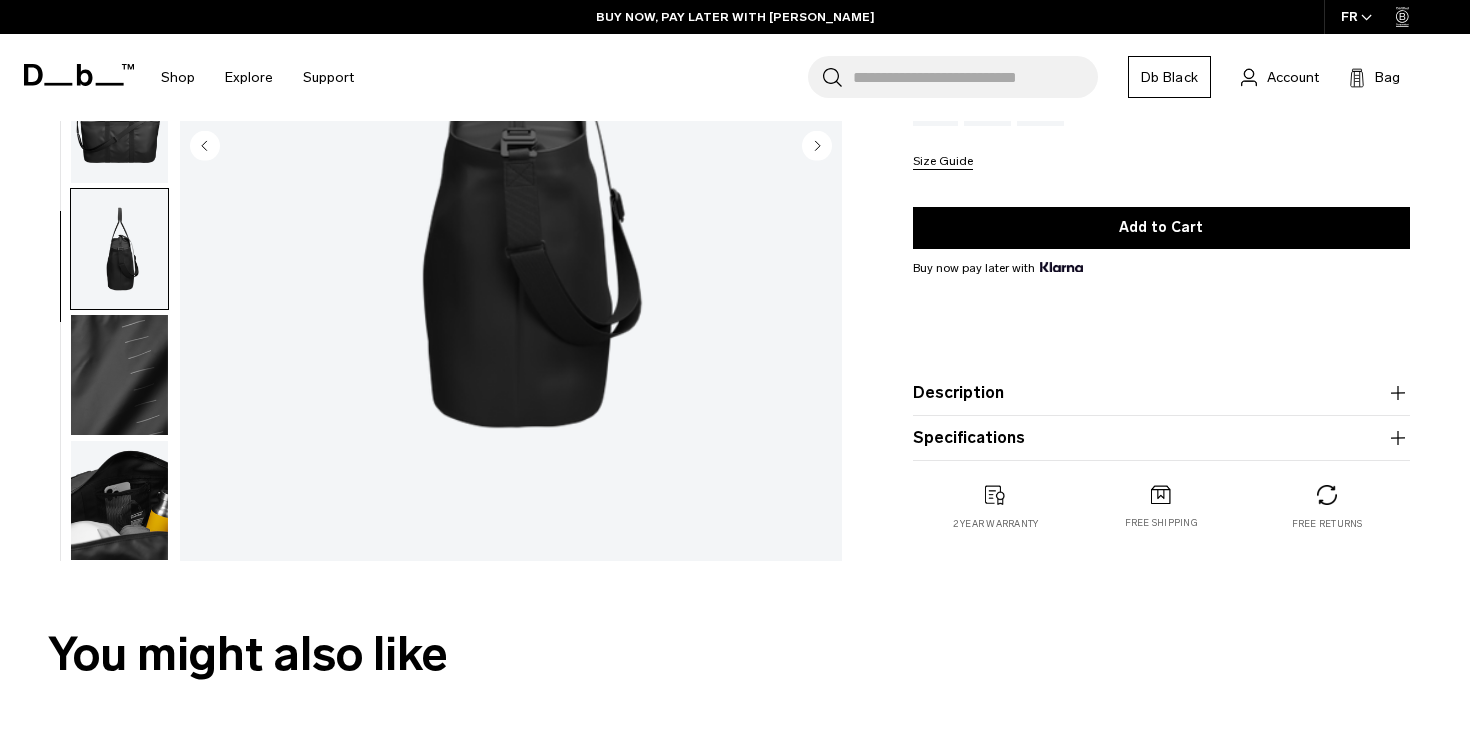 click at bounding box center [119, 501] 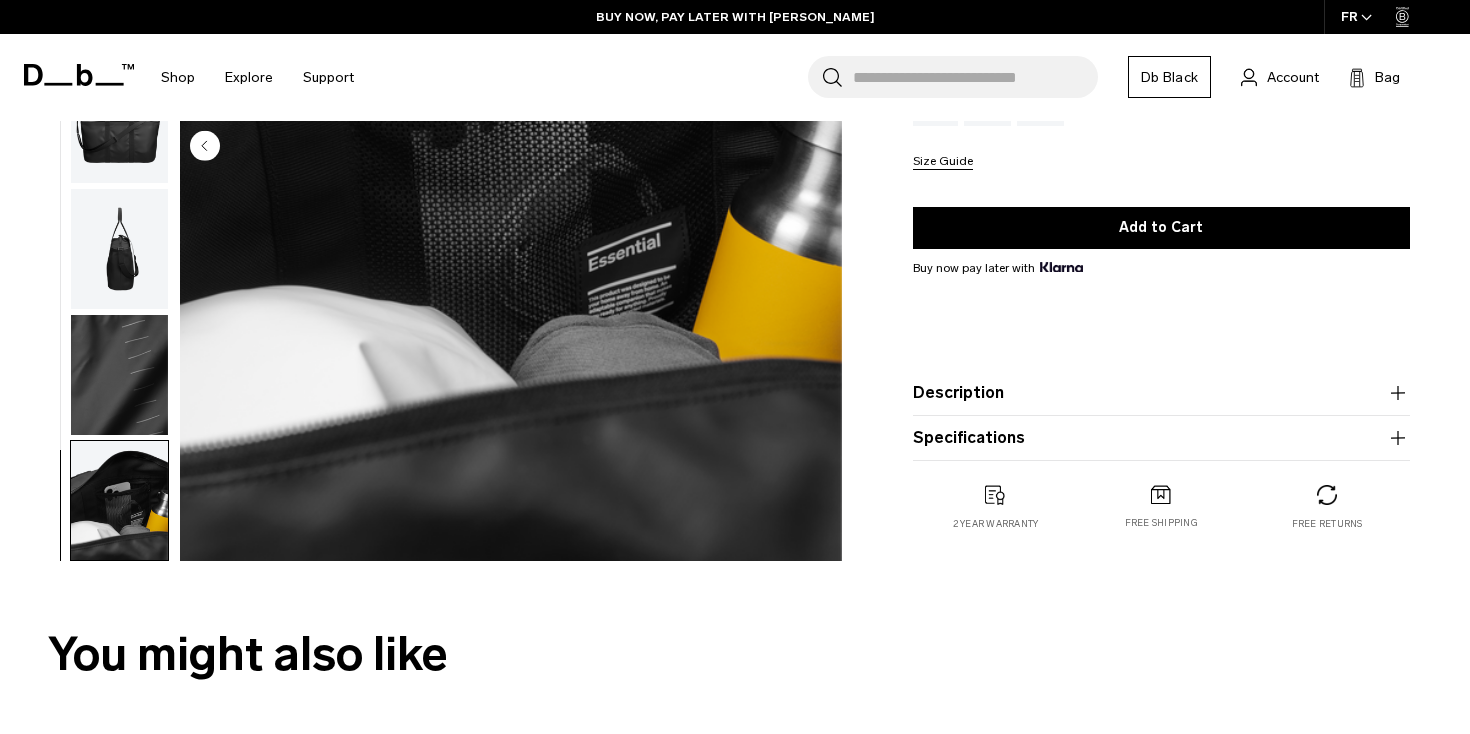 click at bounding box center [119, 375] 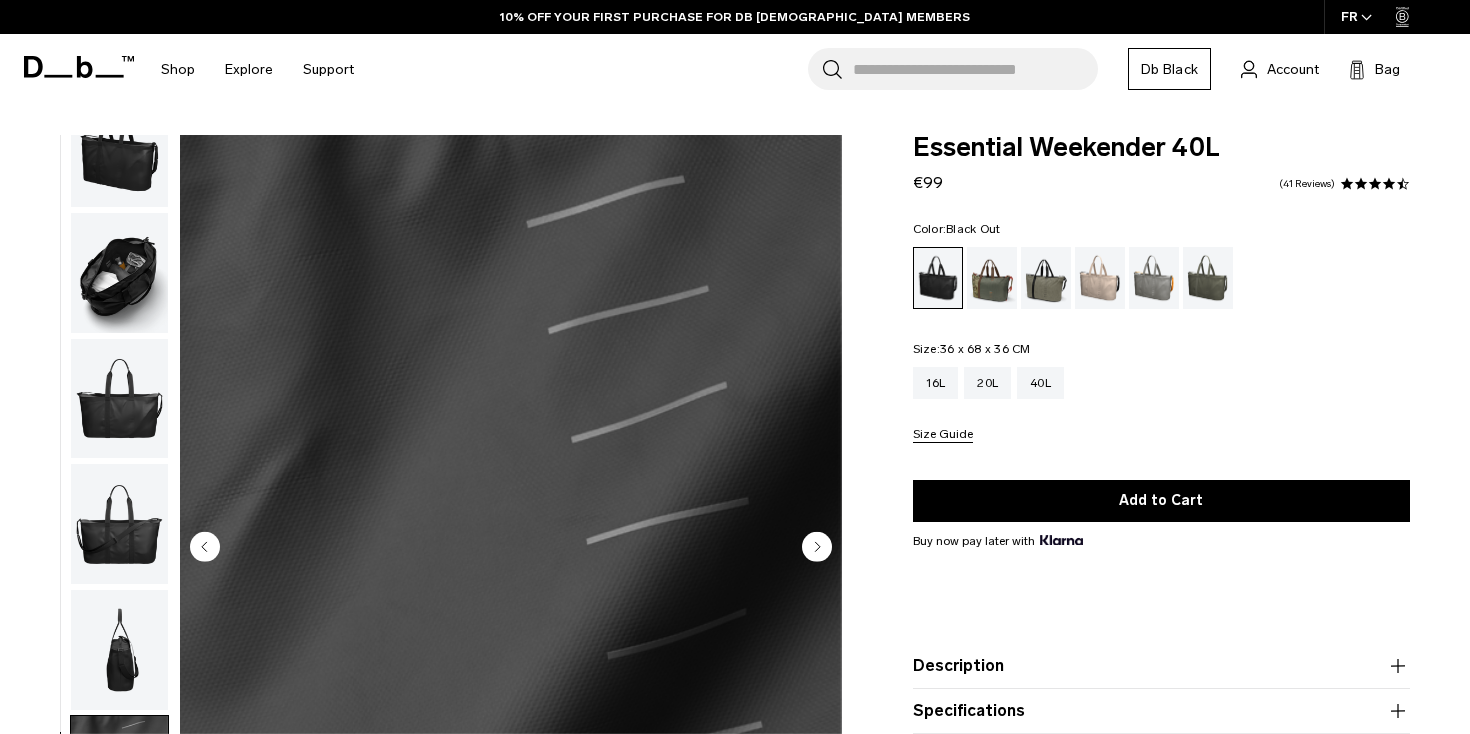 scroll, scrollTop: 0, scrollLeft: 0, axis: both 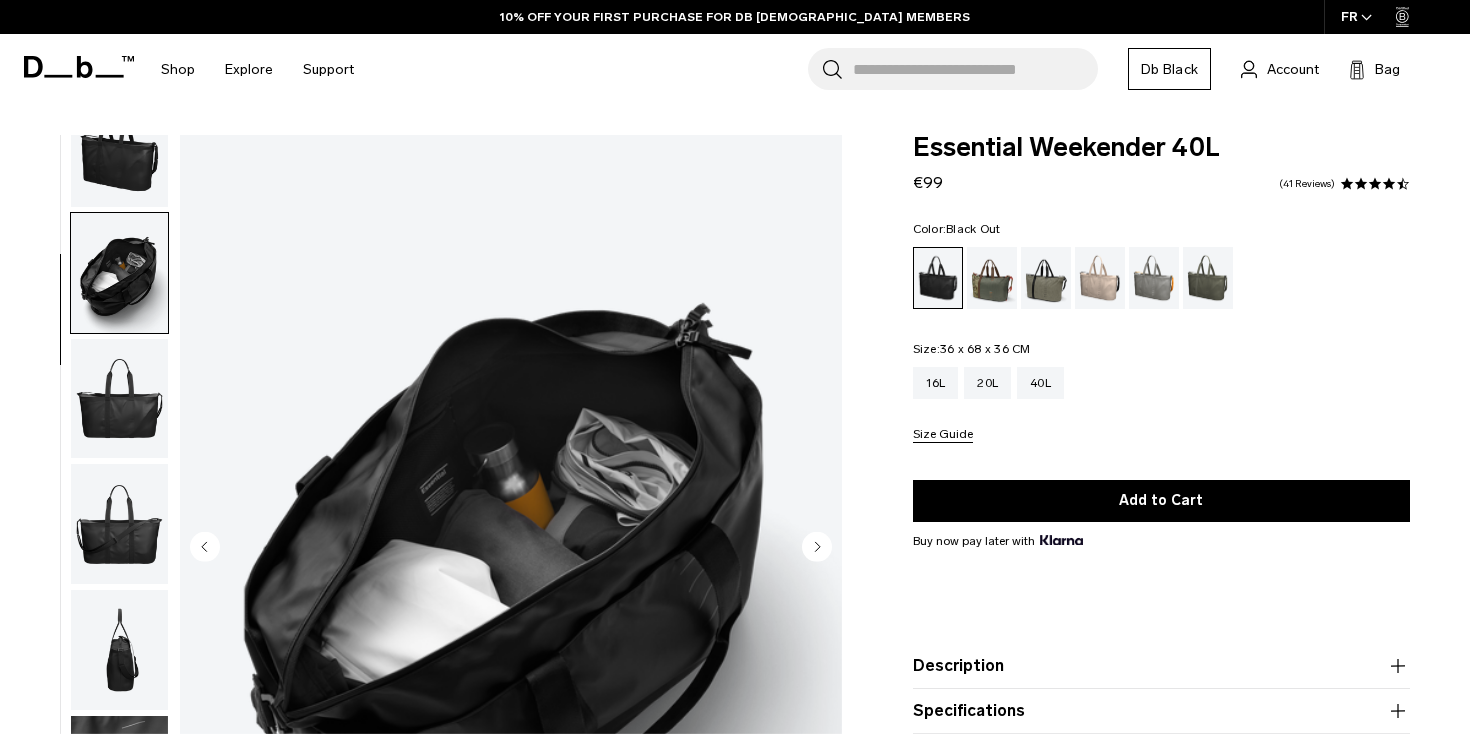 click at bounding box center (119, 399) 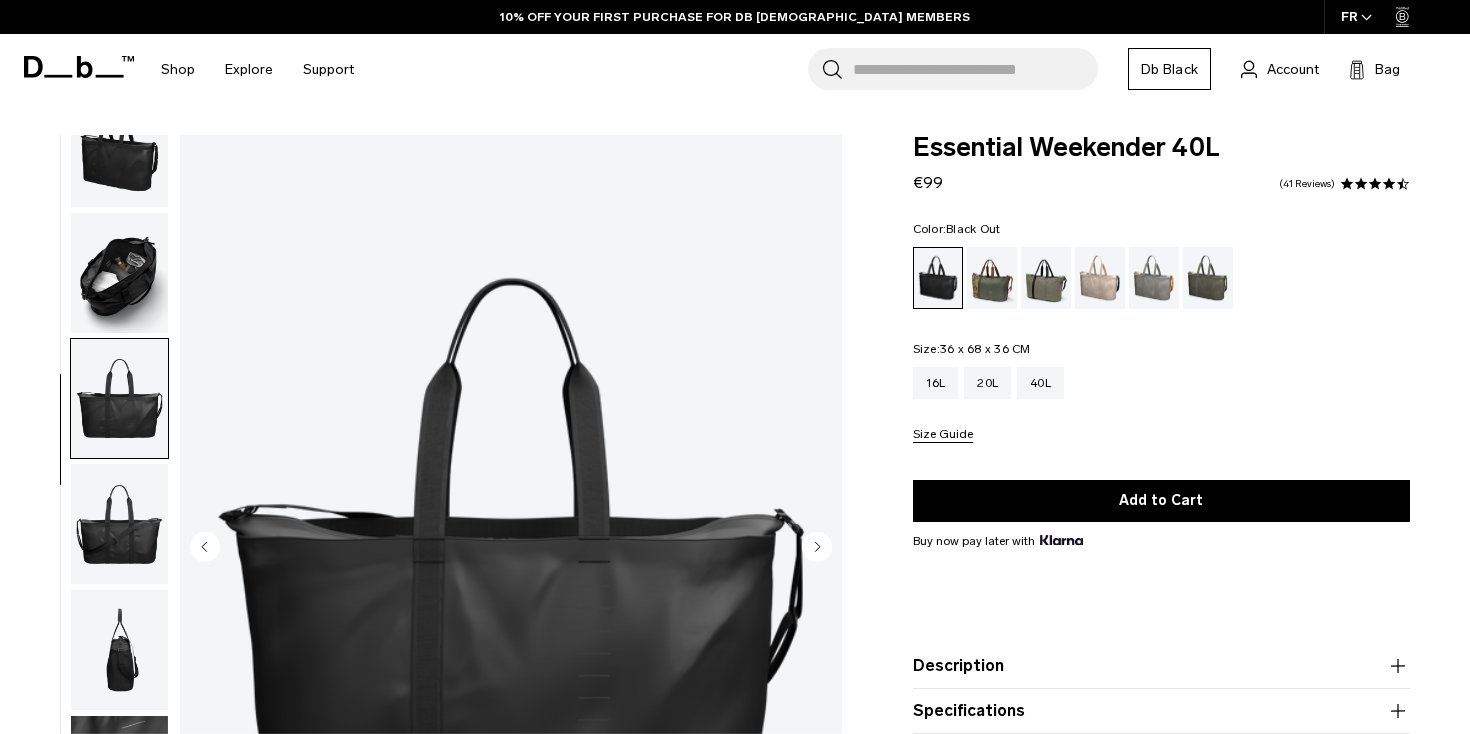 click at bounding box center (119, 524) 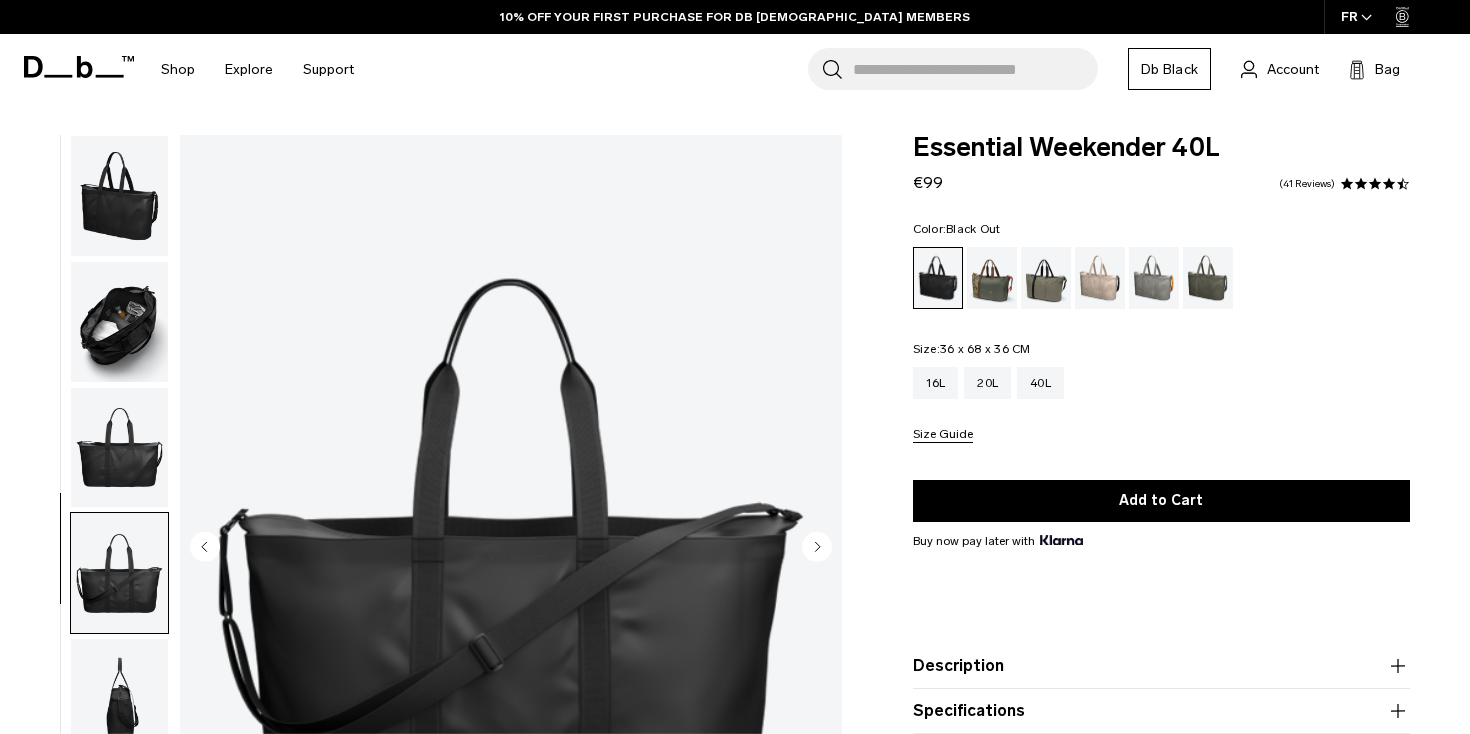 scroll, scrollTop: 0, scrollLeft: 0, axis: both 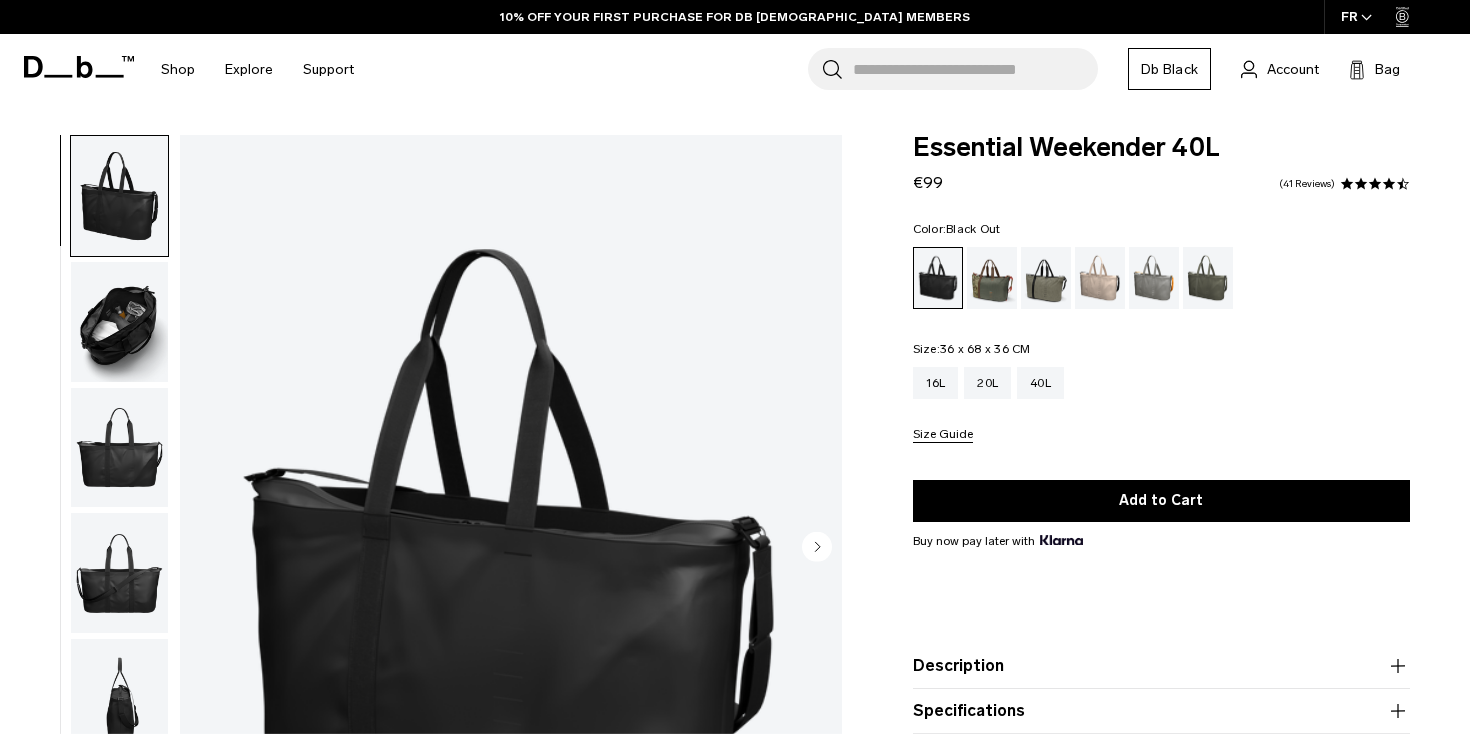 click at bounding box center [511, 548] 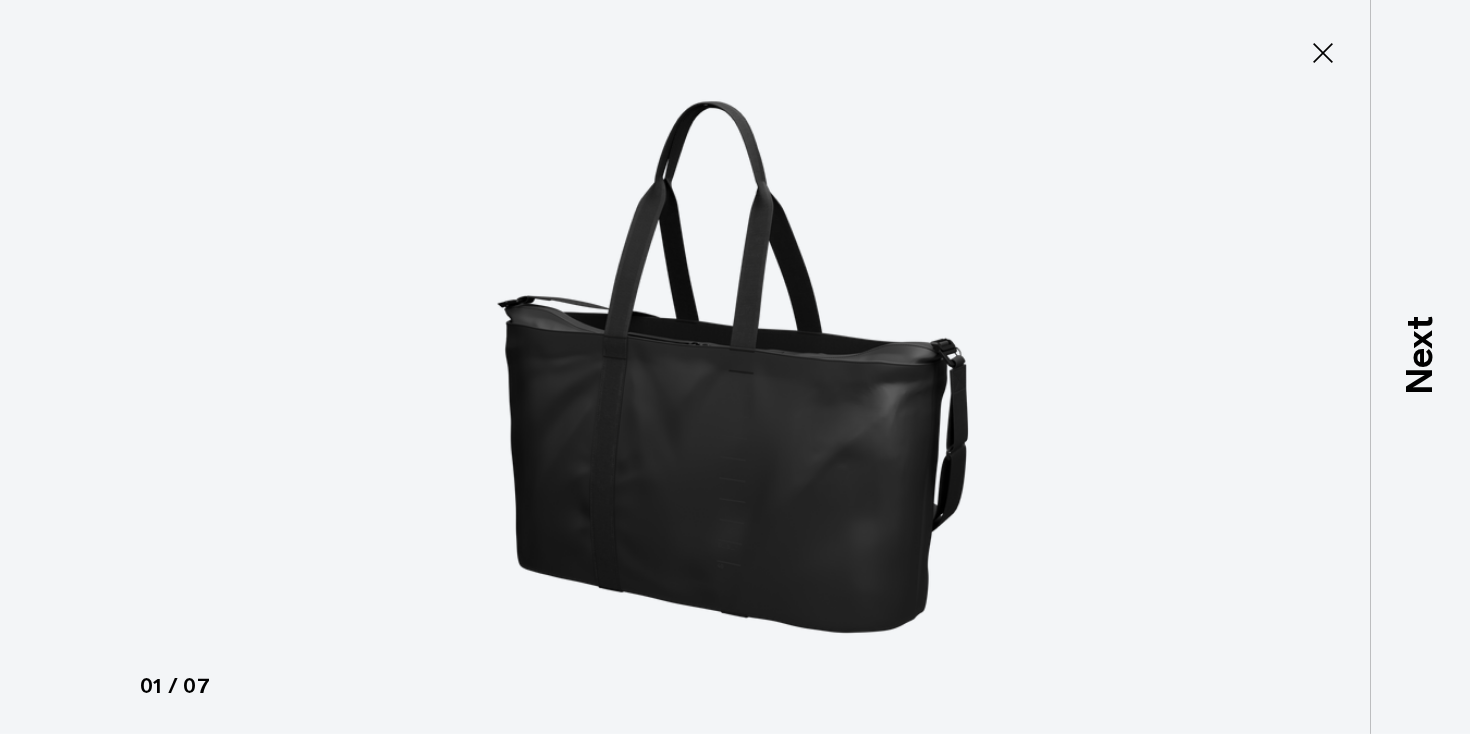 click 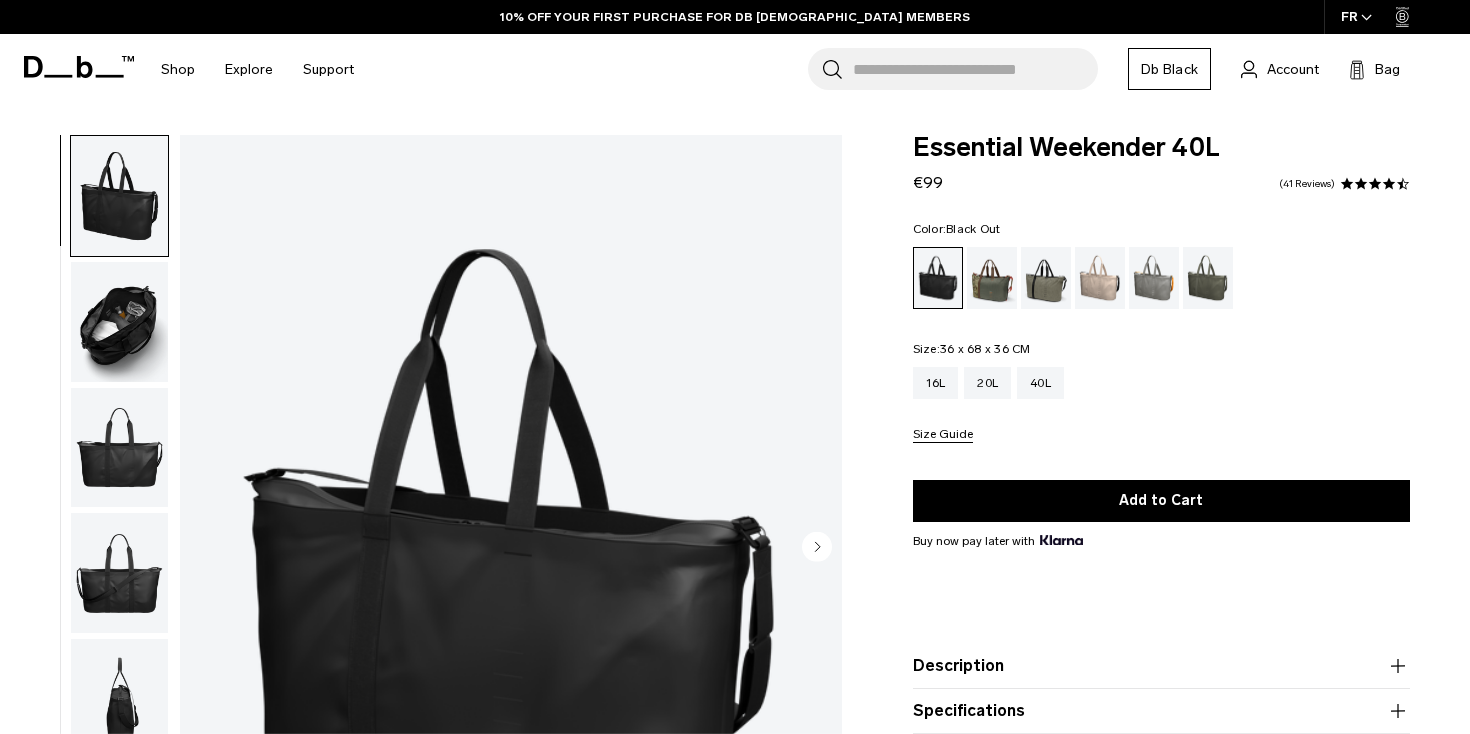 click at bounding box center [119, 322] 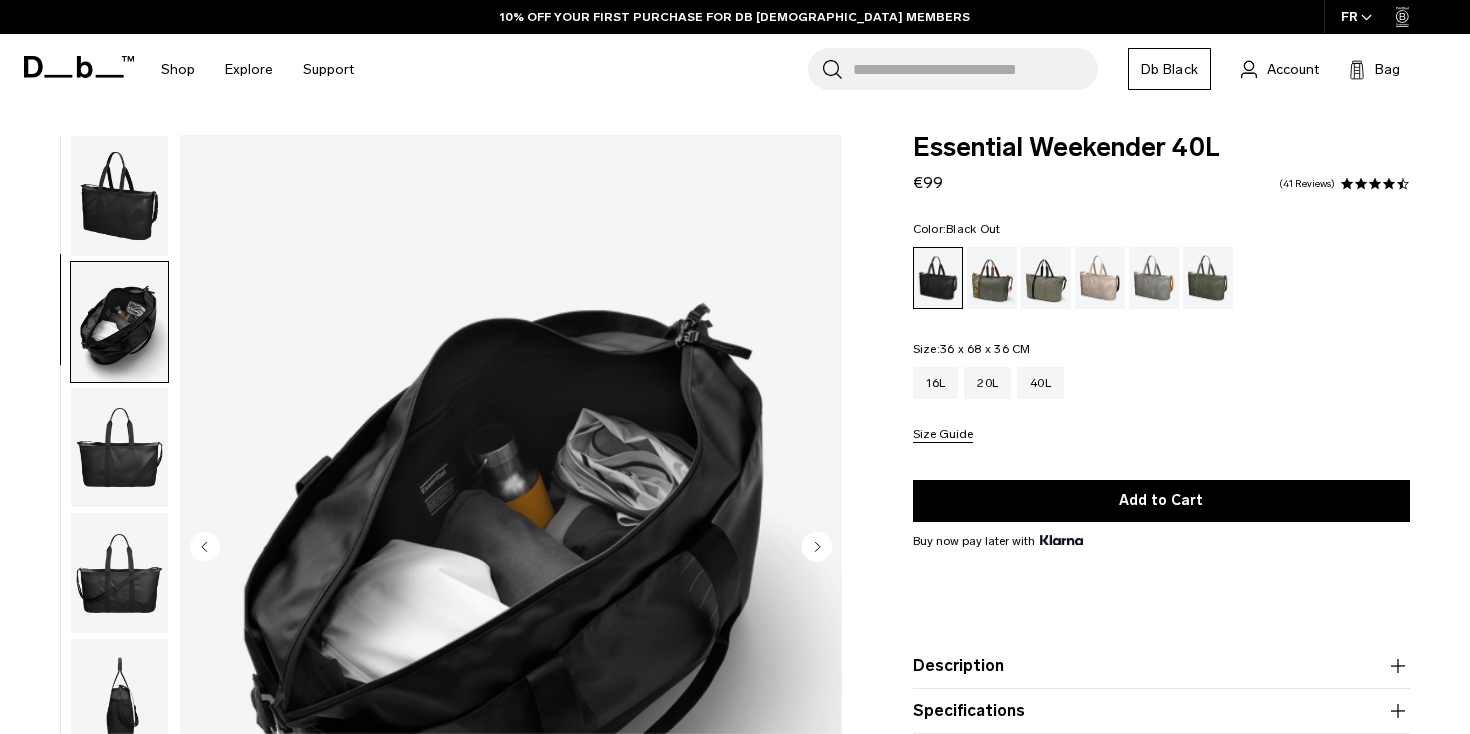 scroll, scrollTop: 60, scrollLeft: 0, axis: vertical 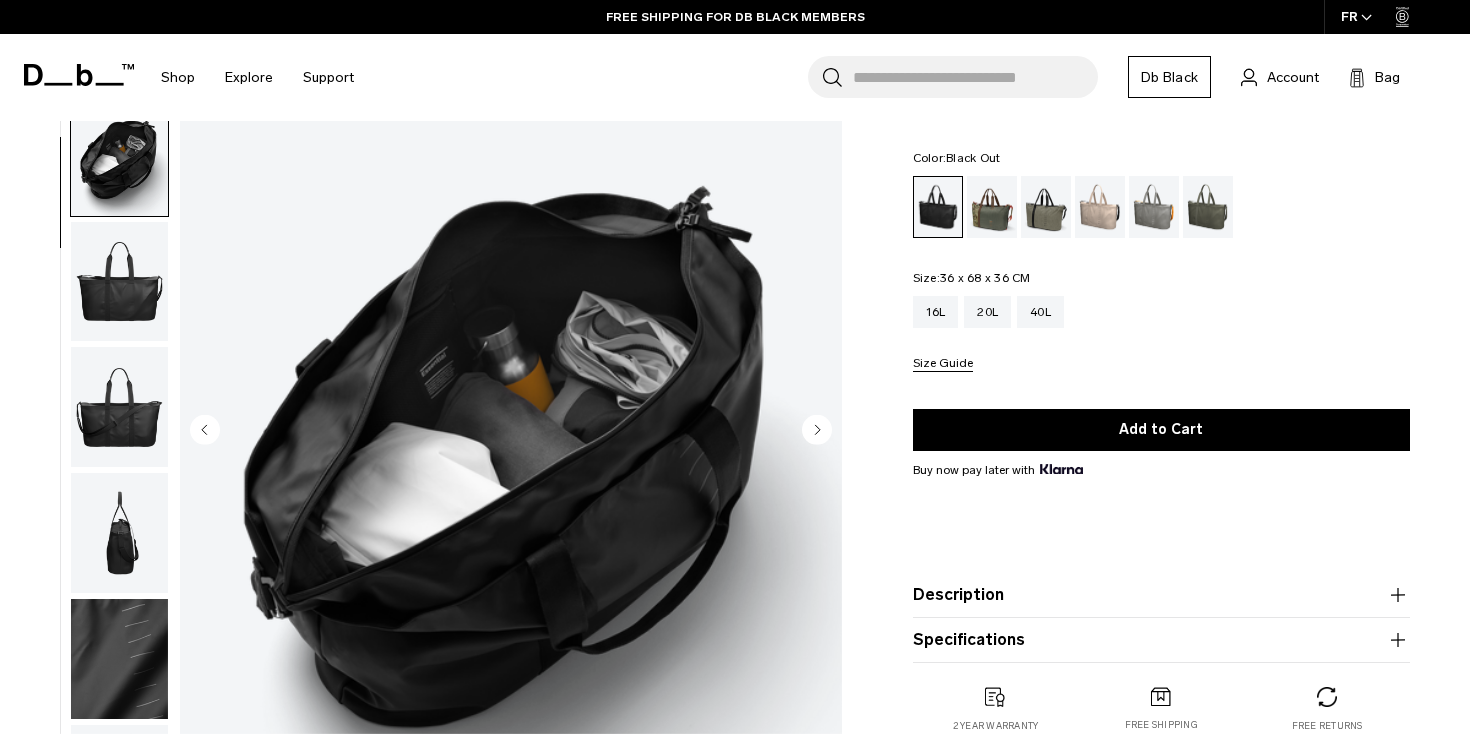 click at bounding box center (119, 407) 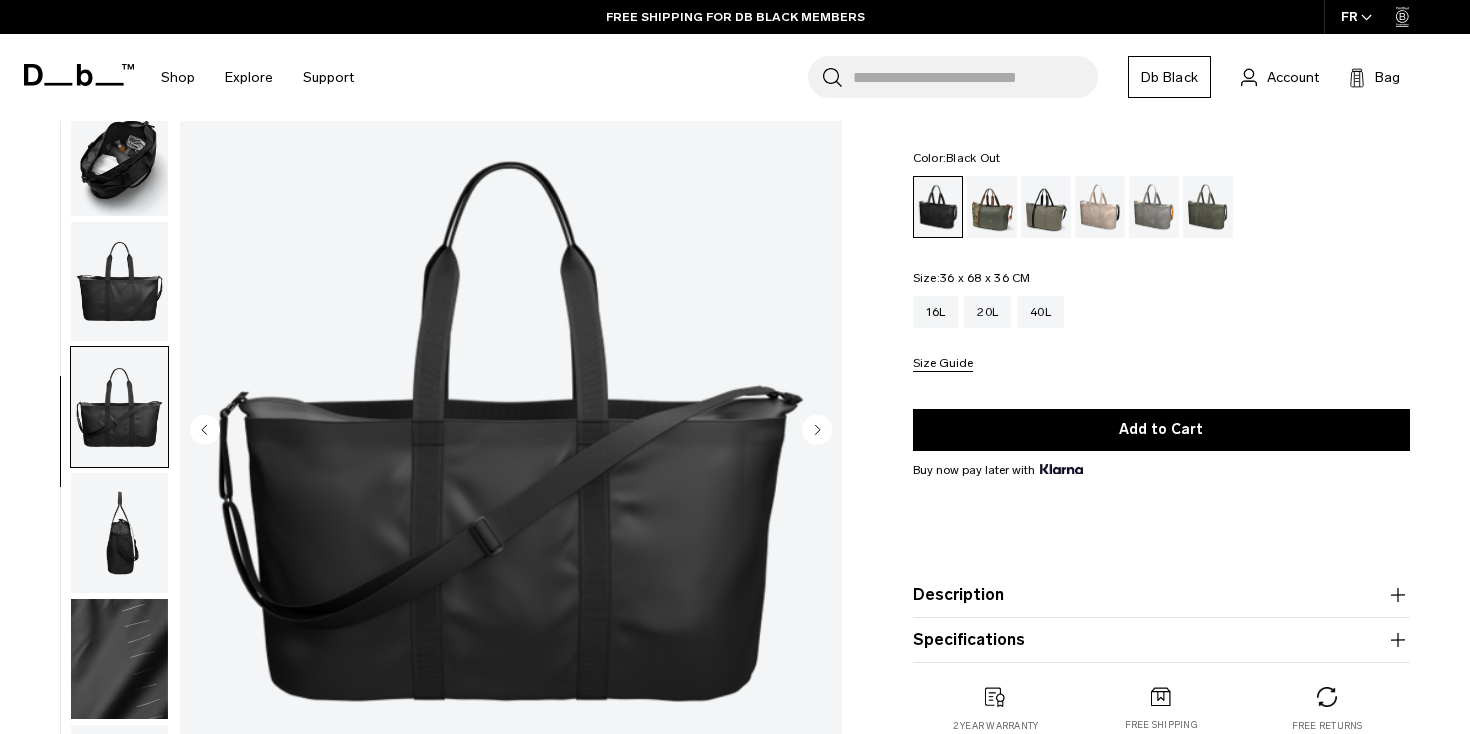 click at bounding box center (119, 282) 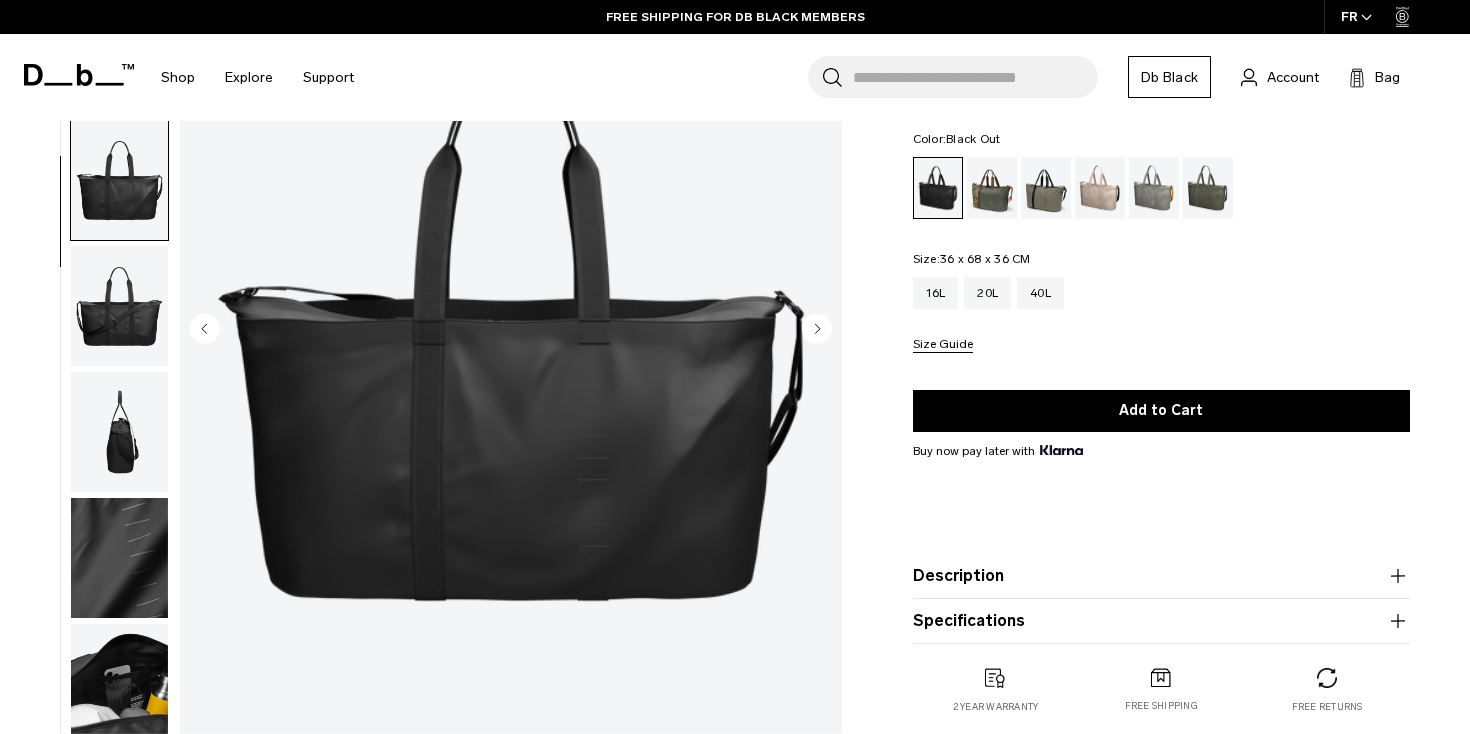 scroll, scrollTop: 226, scrollLeft: 0, axis: vertical 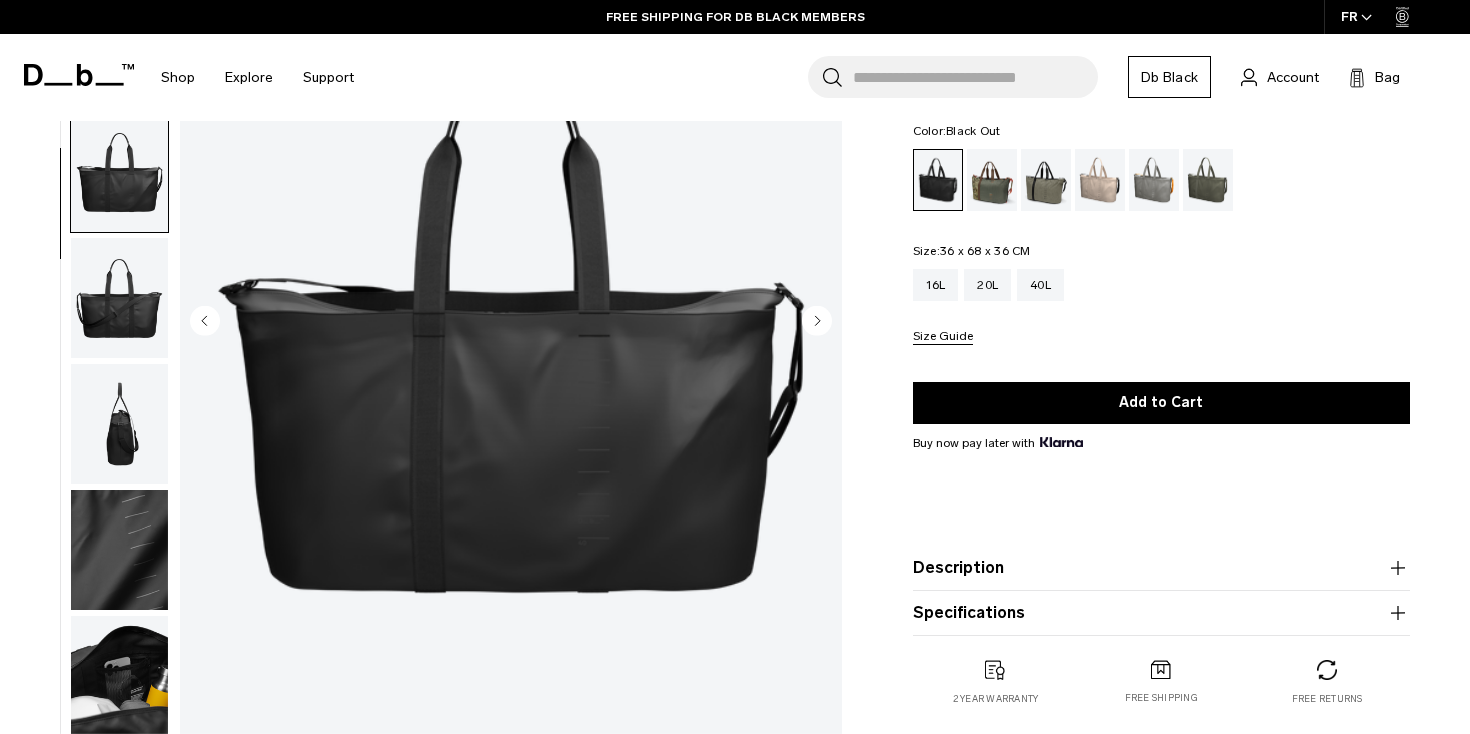 click at bounding box center [119, 424] 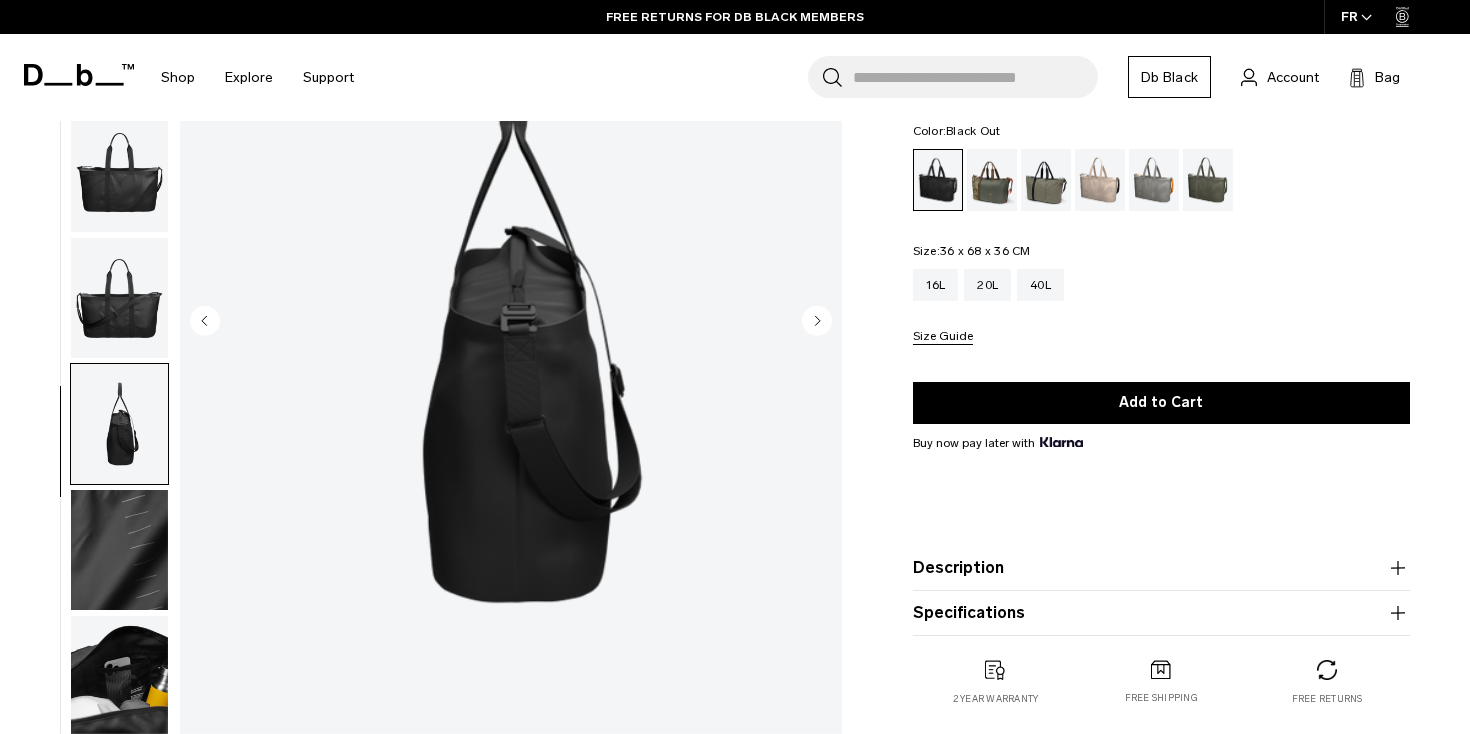 click at bounding box center (119, 550) 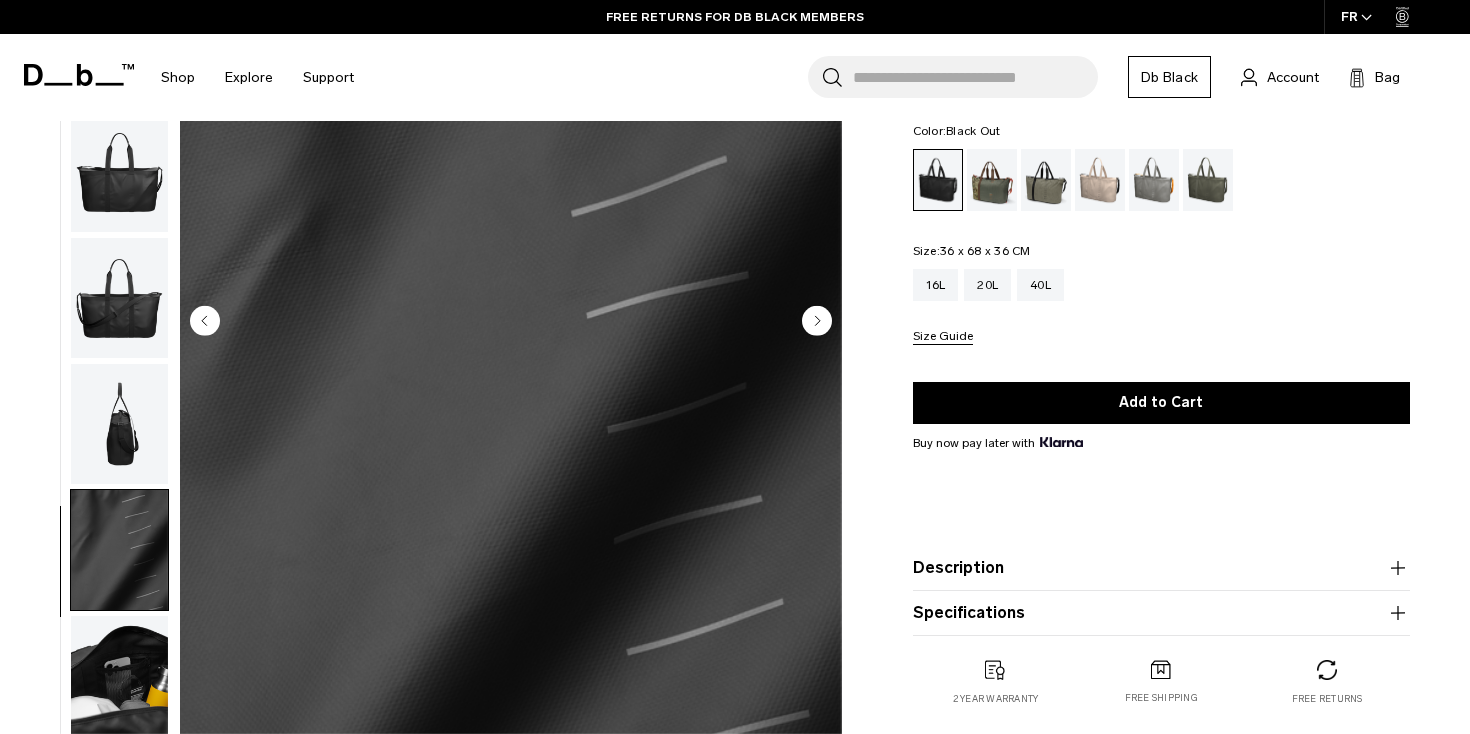 click at bounding box center [119, 676] 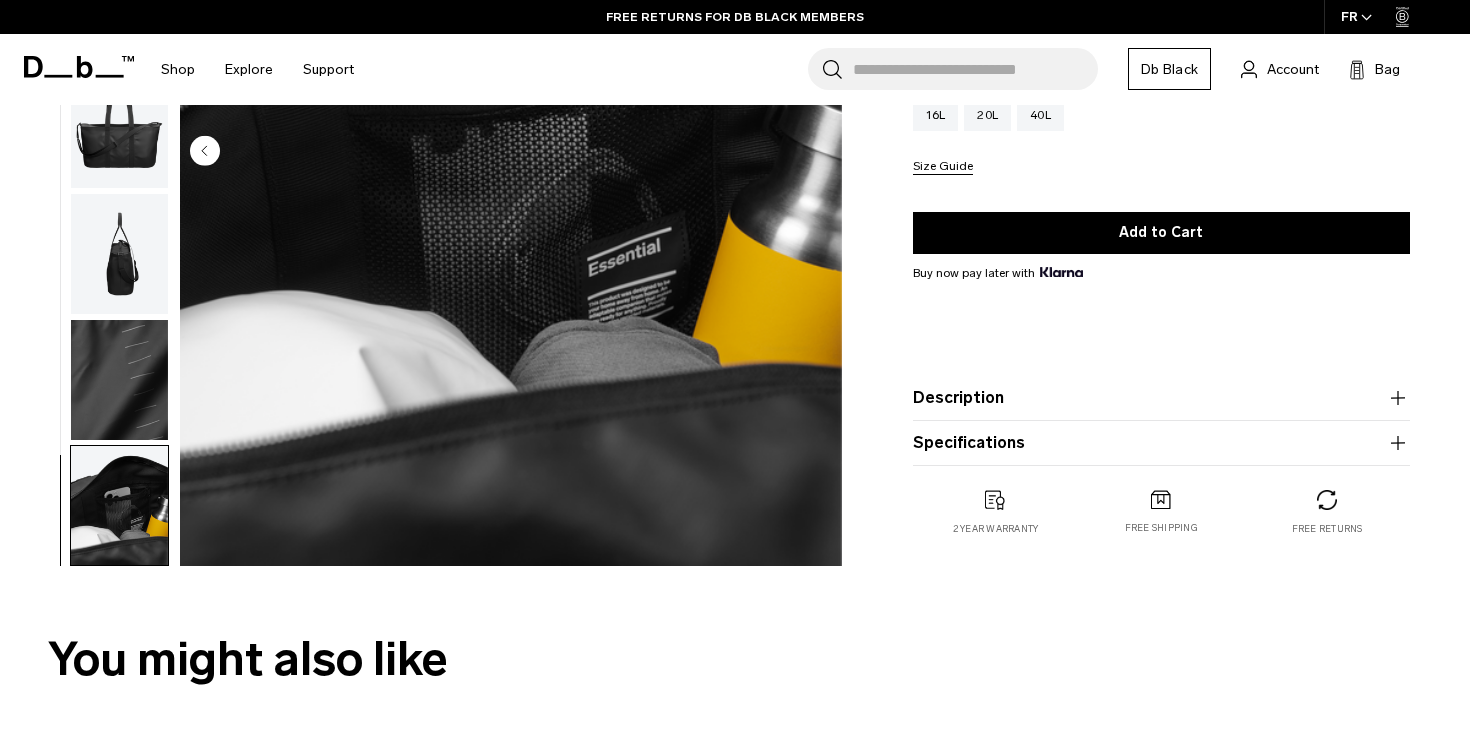 scroll, scrollTop: 156, scrollLeft: 0, axis: vertical 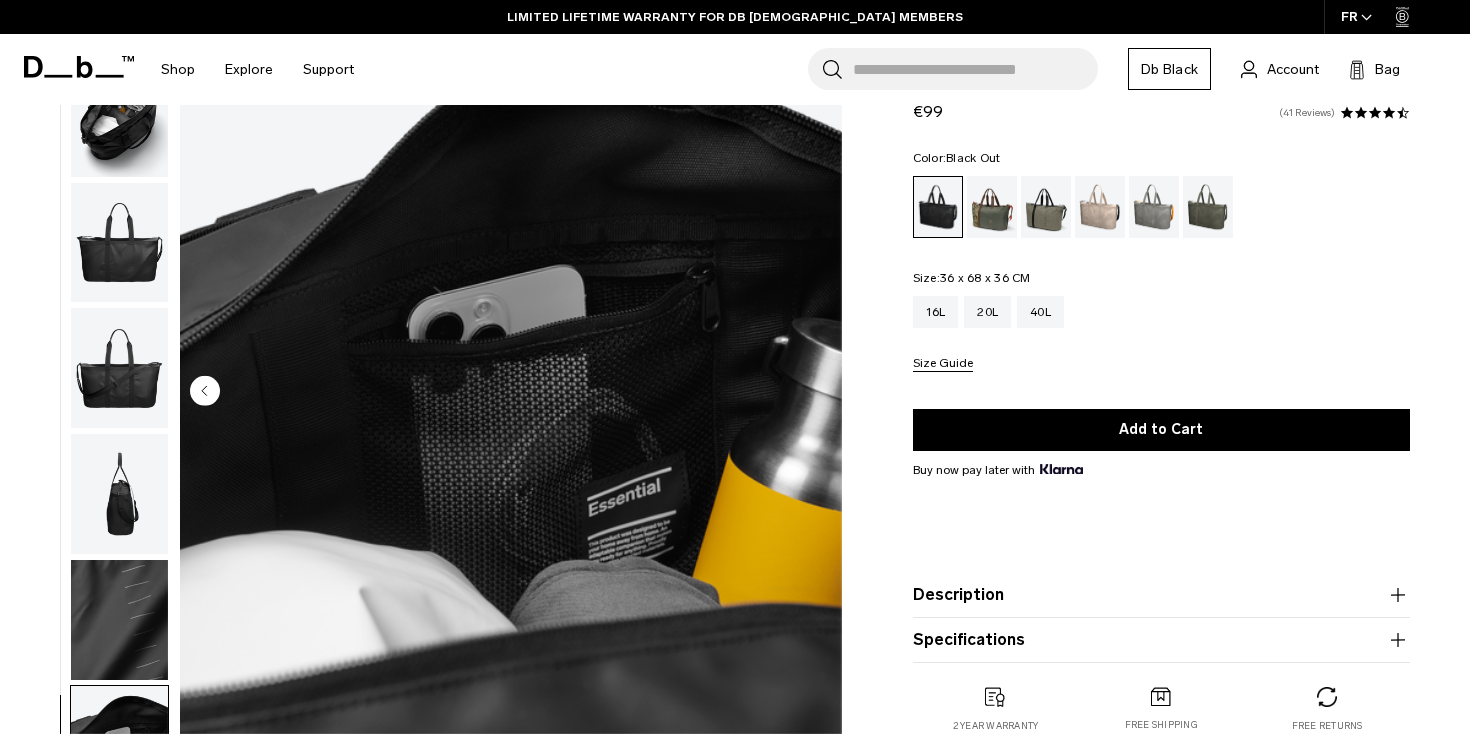 click on "41 Reviews" at bounding box center (1307, 113) 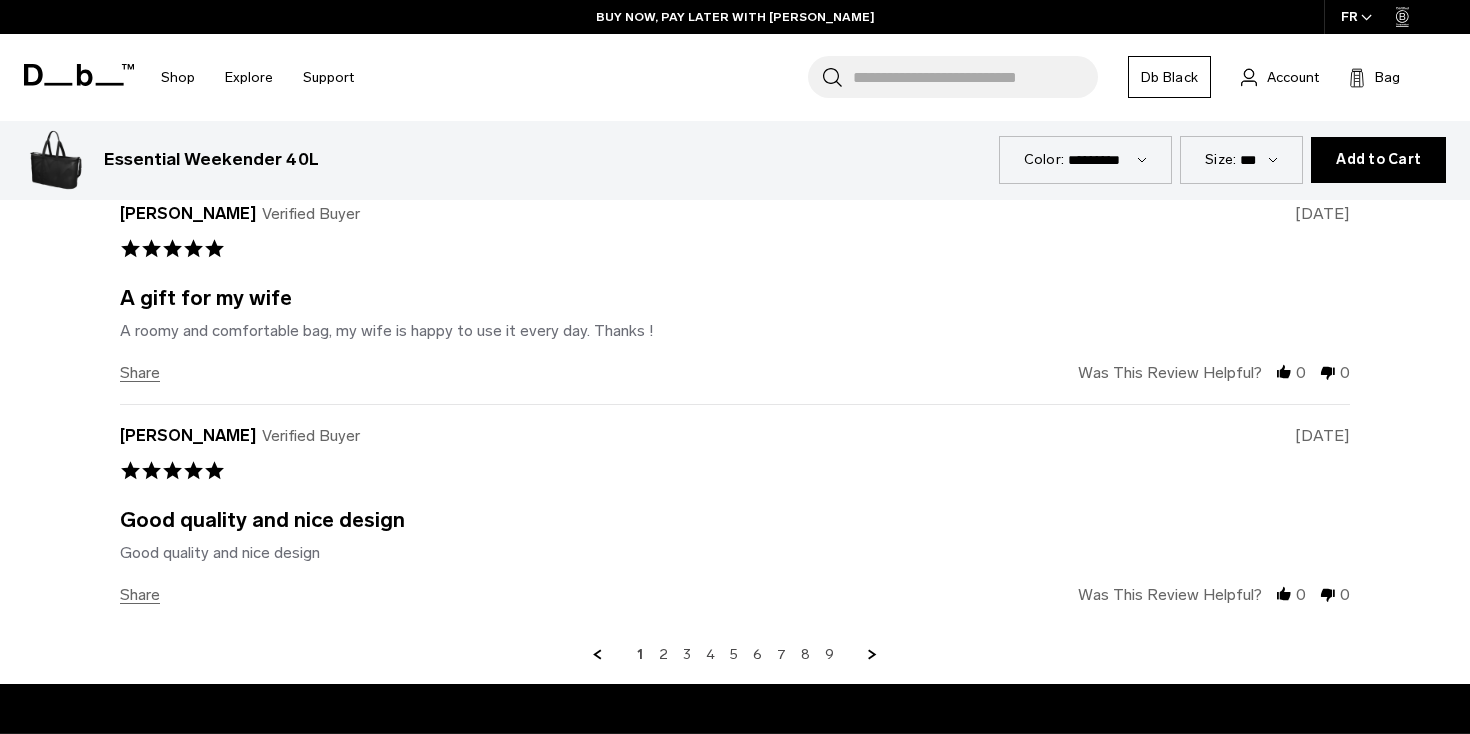 scroll, scrollTop: 6631, scrollLeft: 0, axis: vertical 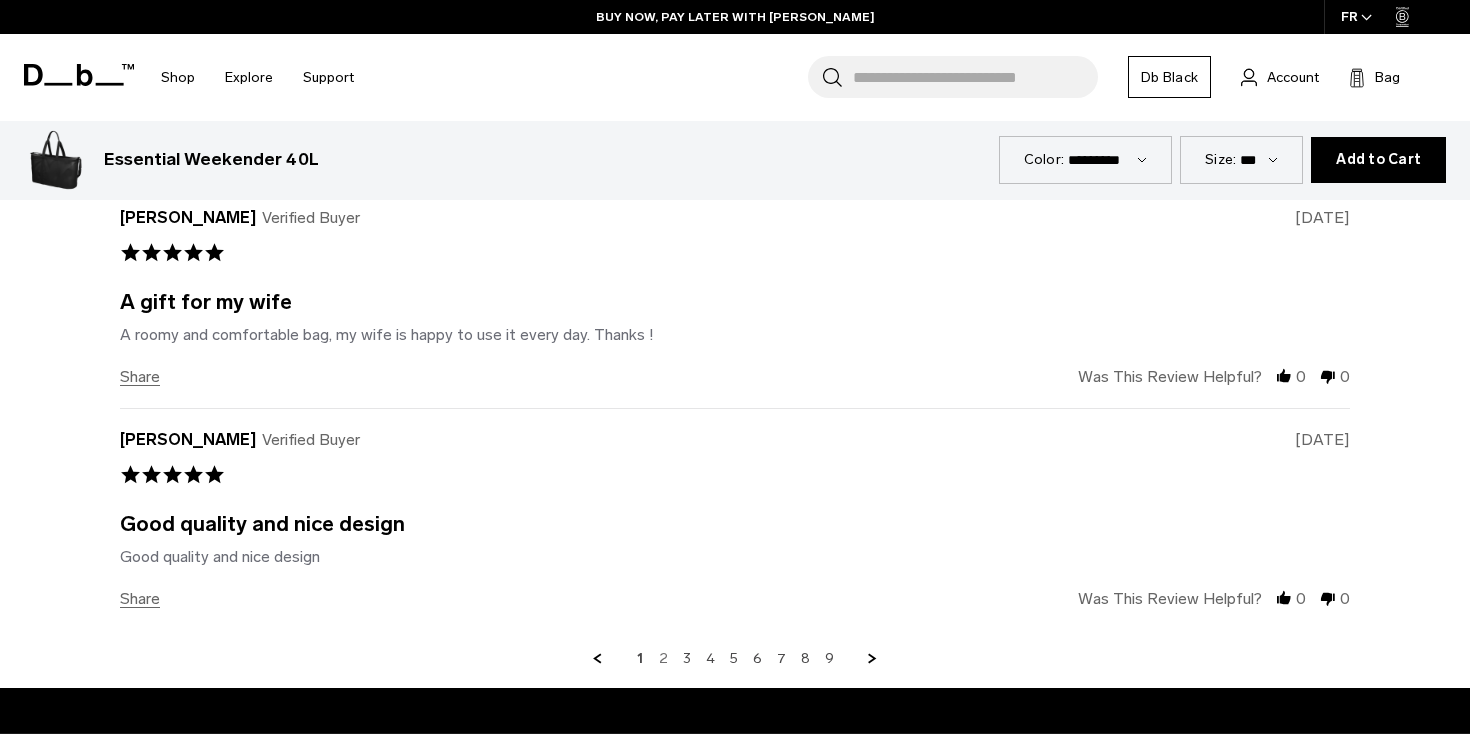 click on "2" at bounding box center (663, 659) 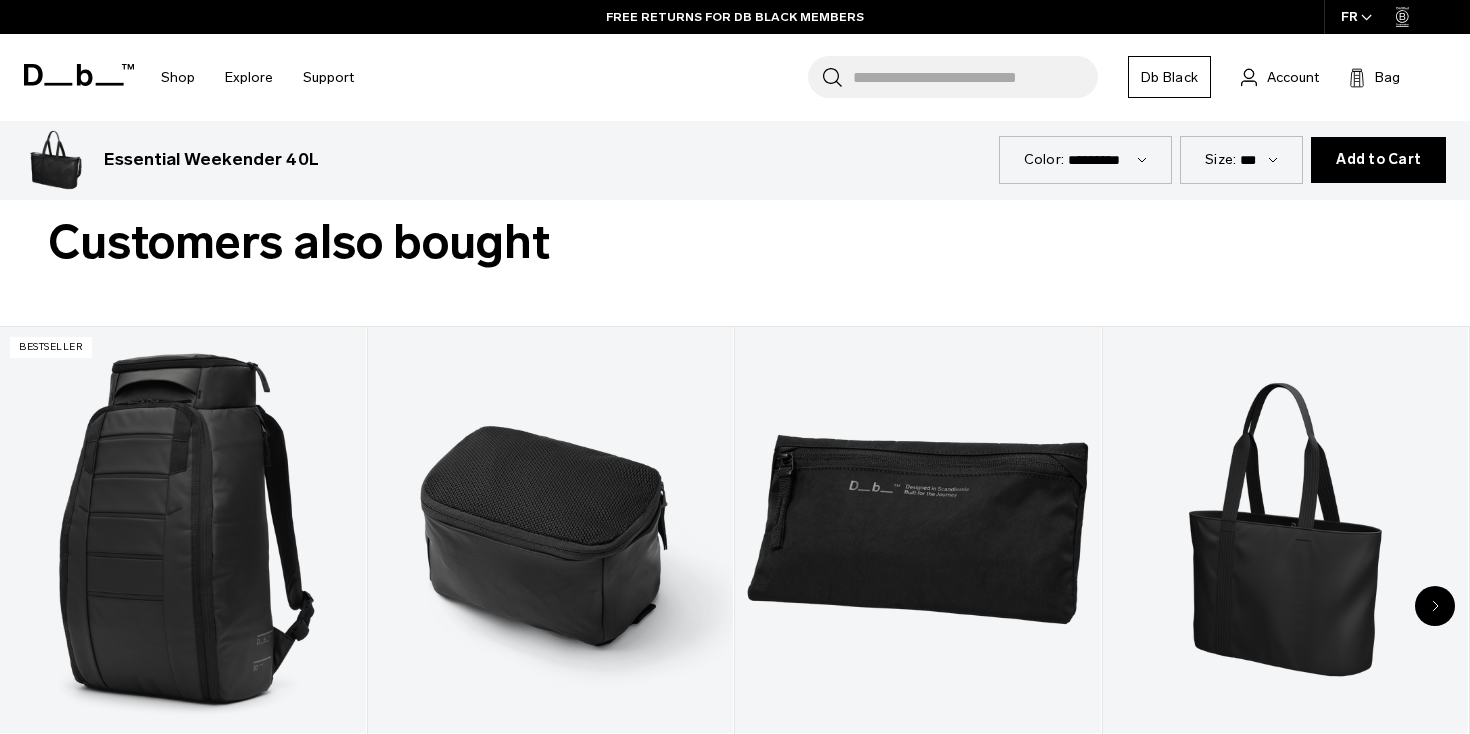 scroll, scrollTop: 3551, scrollLeft: 0, axis: vertical 